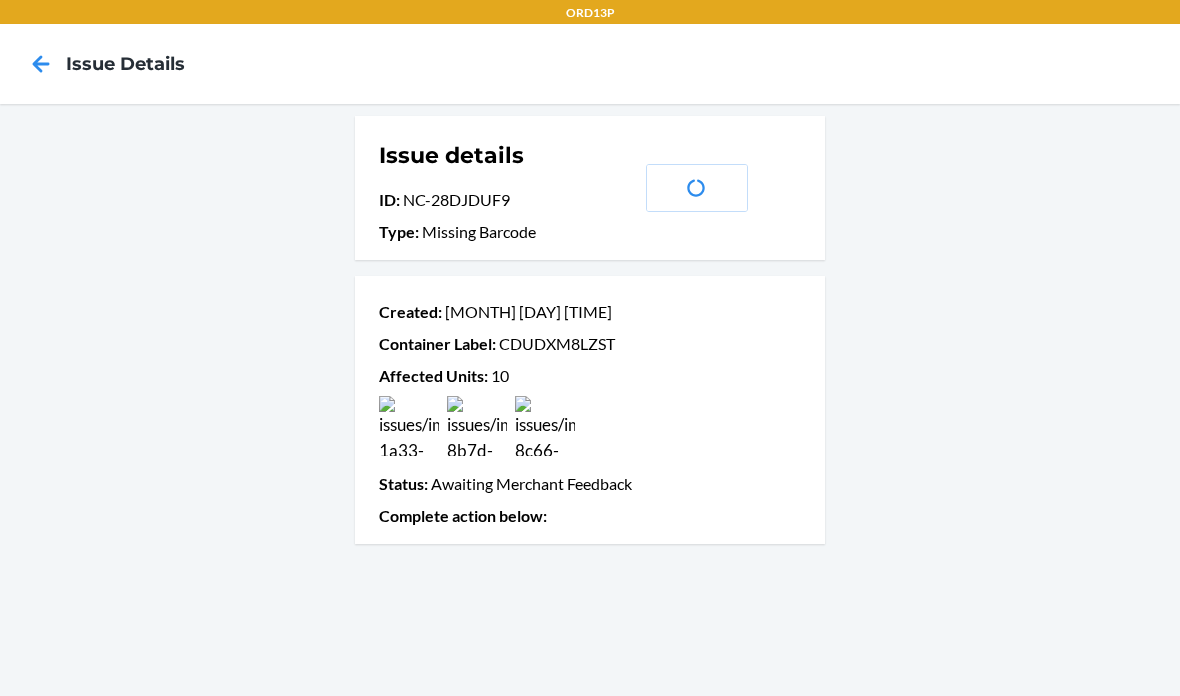 scroll, scrollTop: 80, scrollLeft: 0, axis: vertical 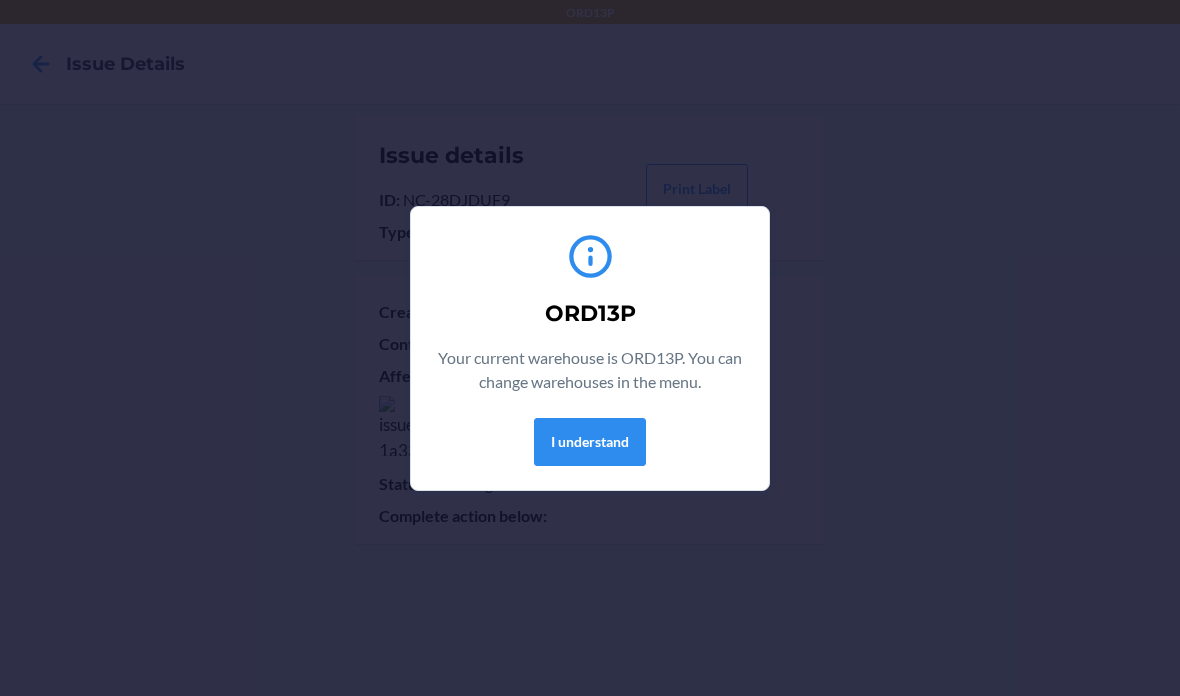 click on "ORD13P Your current warehouse is ORD13P. You can change warehouses in the menu. I understand" at bounding box center [590, 348] 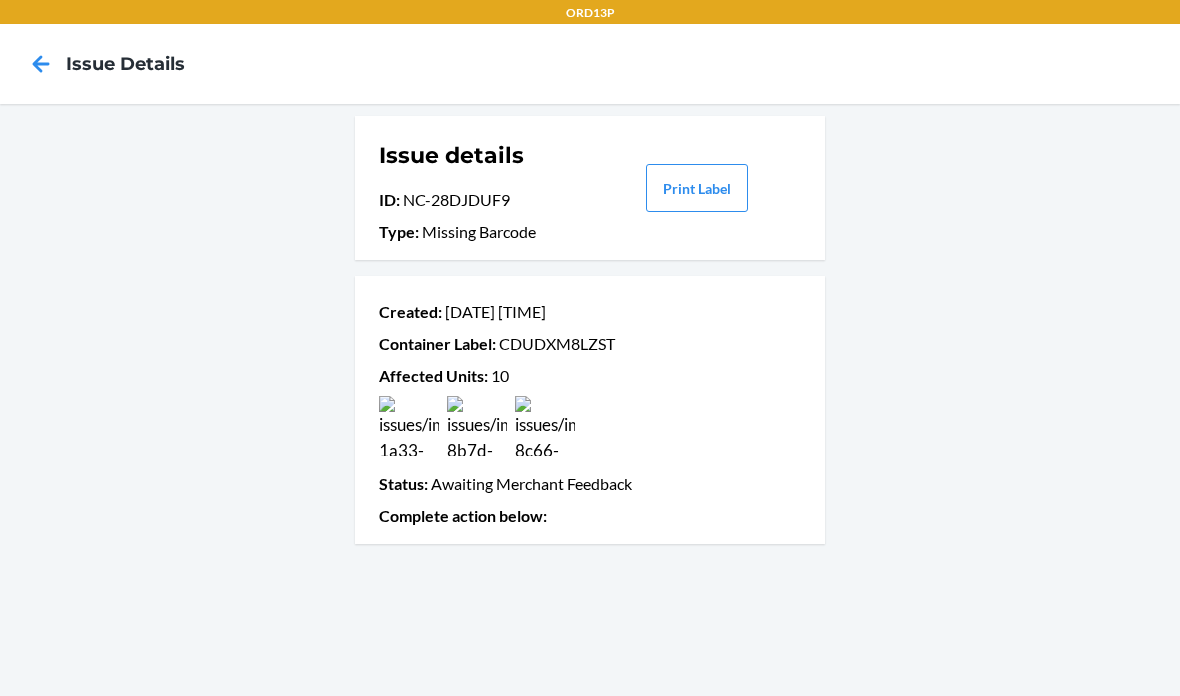click on "Created :   Aug 04 12:57 PM Container Label :   CDUDXM8LZST Affected Units :   10 Status :   Awaiting Merchant Feedback   Complete action below :" at bounding box center (590, 410) 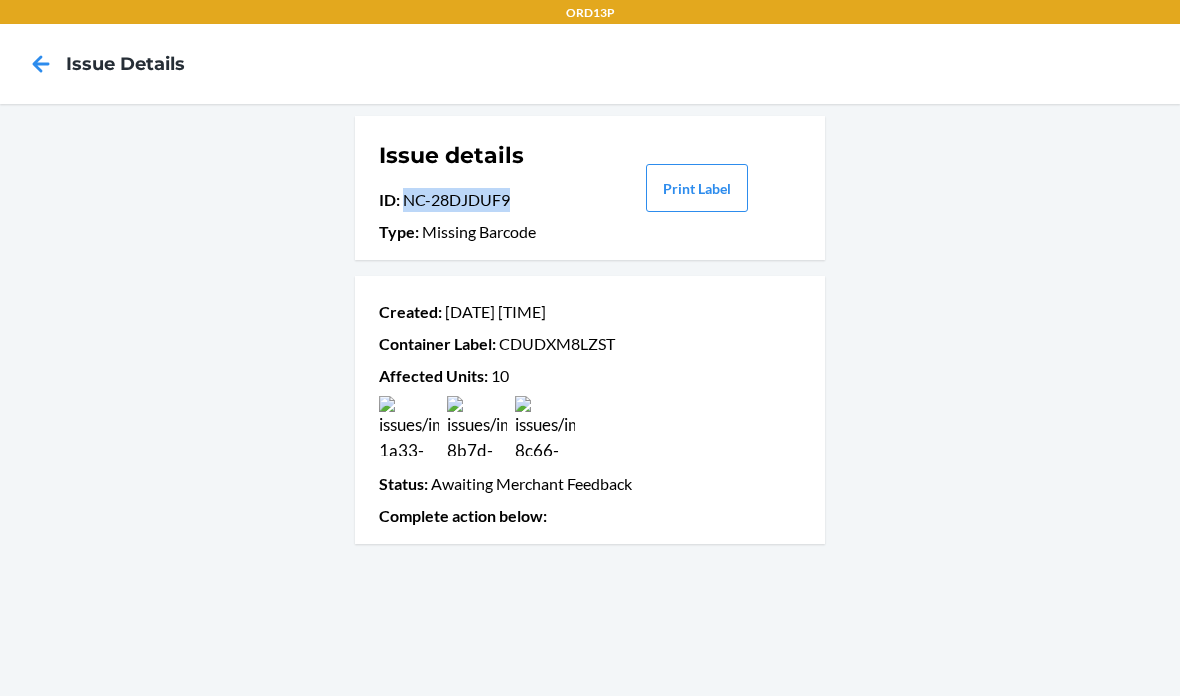 copy on "NC-28DJDUF9" 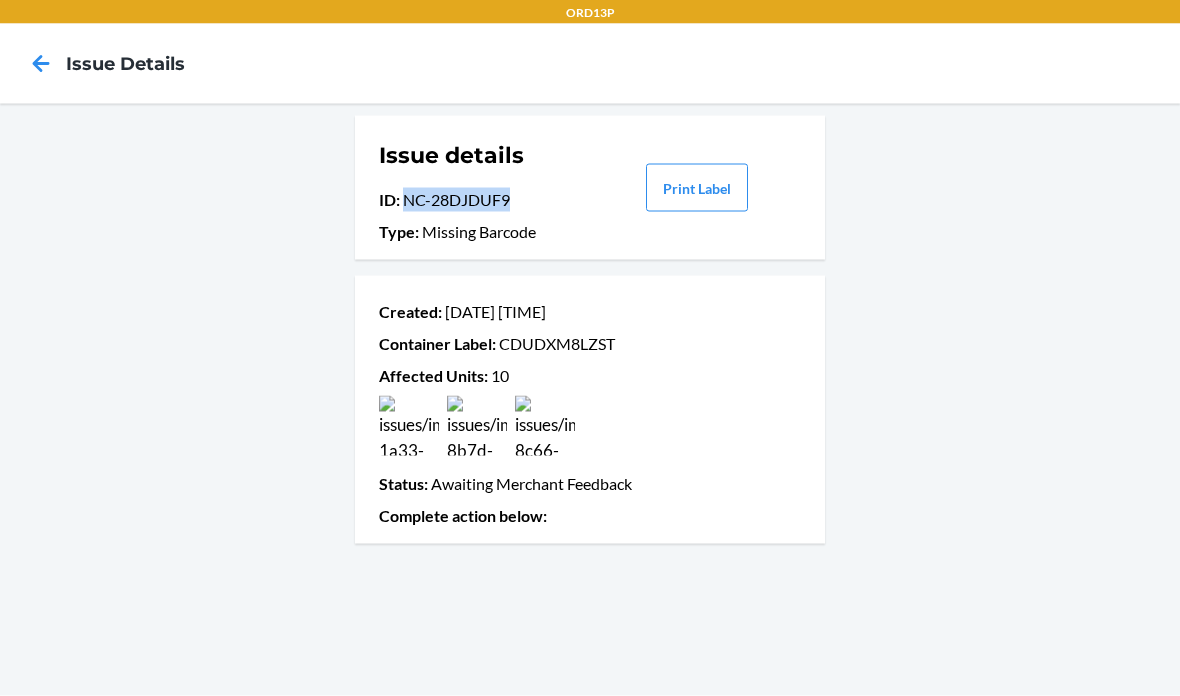 scroll, scrollTop: 0, scrollLeft: 0, axis: both 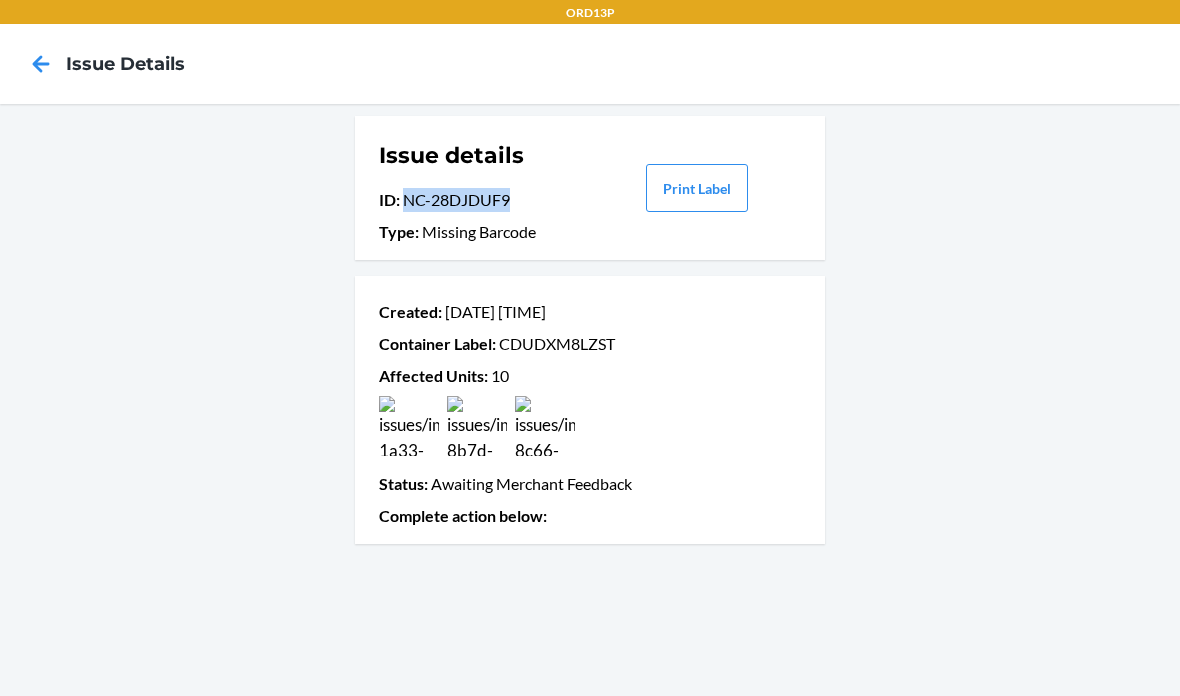 click on "Issue details ID :   NC-28DJDUF9 Type :   Missing Barcode Print Label Created :   Aug 04 12:57 PM Container Label :   CDUDXM8LZST Affected Units :   10 Status :   Awaiting Merchant Feedback   Complete action below :" at bounding box center (590, 400) 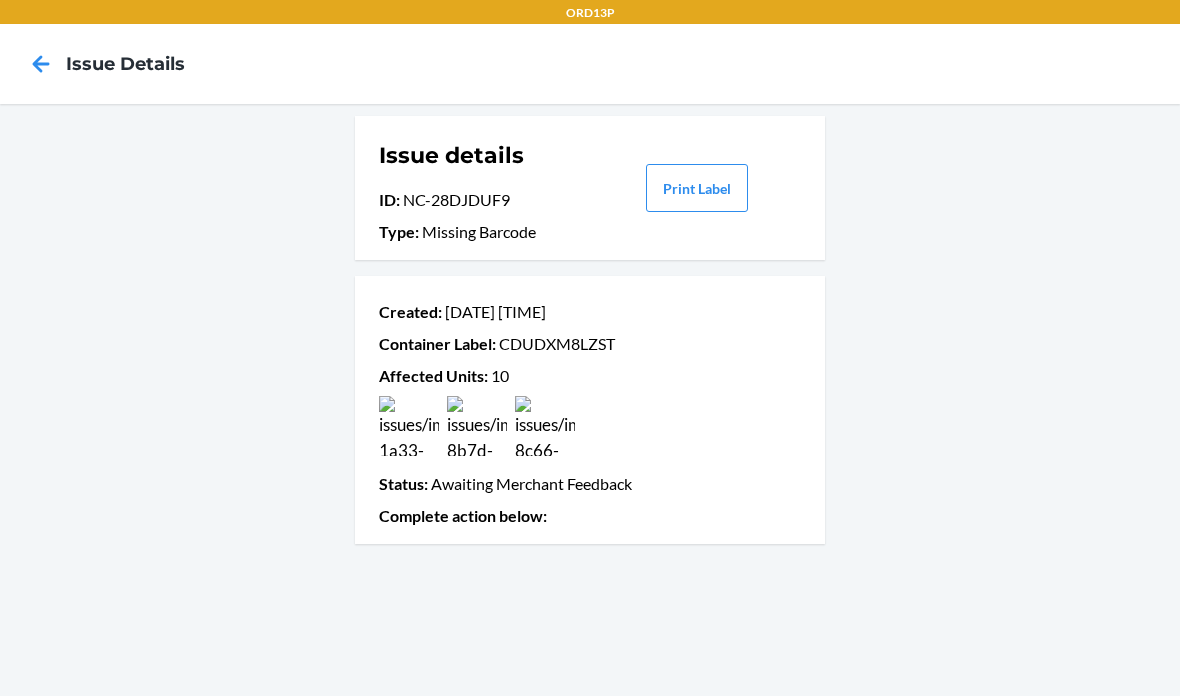 click 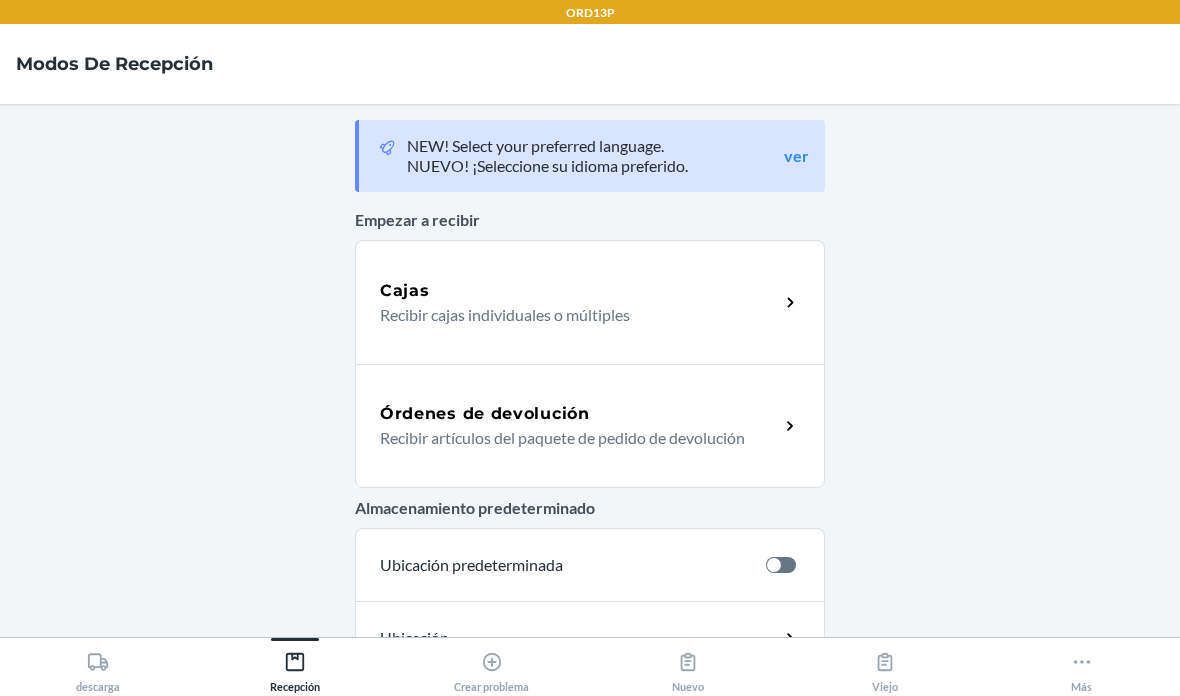 scroll, scrollTop: 0, scrollLeft: 0, axis: both 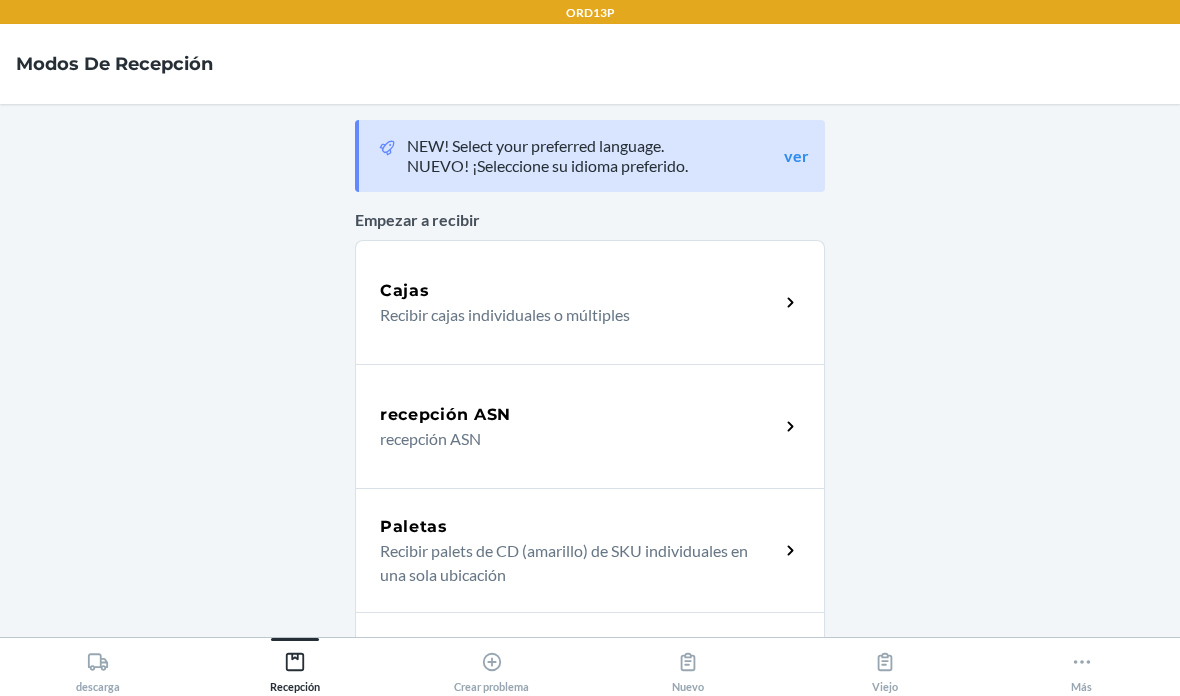 click on "Cajas" at bounding box center (579, 291) 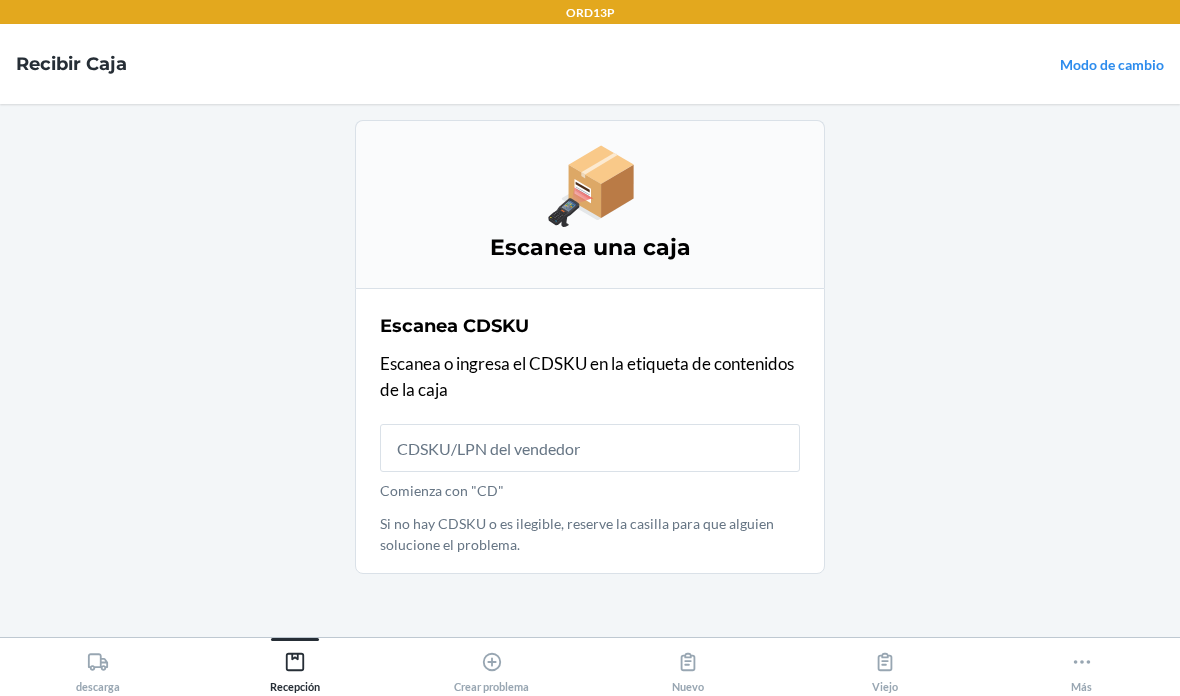 scroll, scrollTop: 80, scrollLeft: 0, axis: vertical 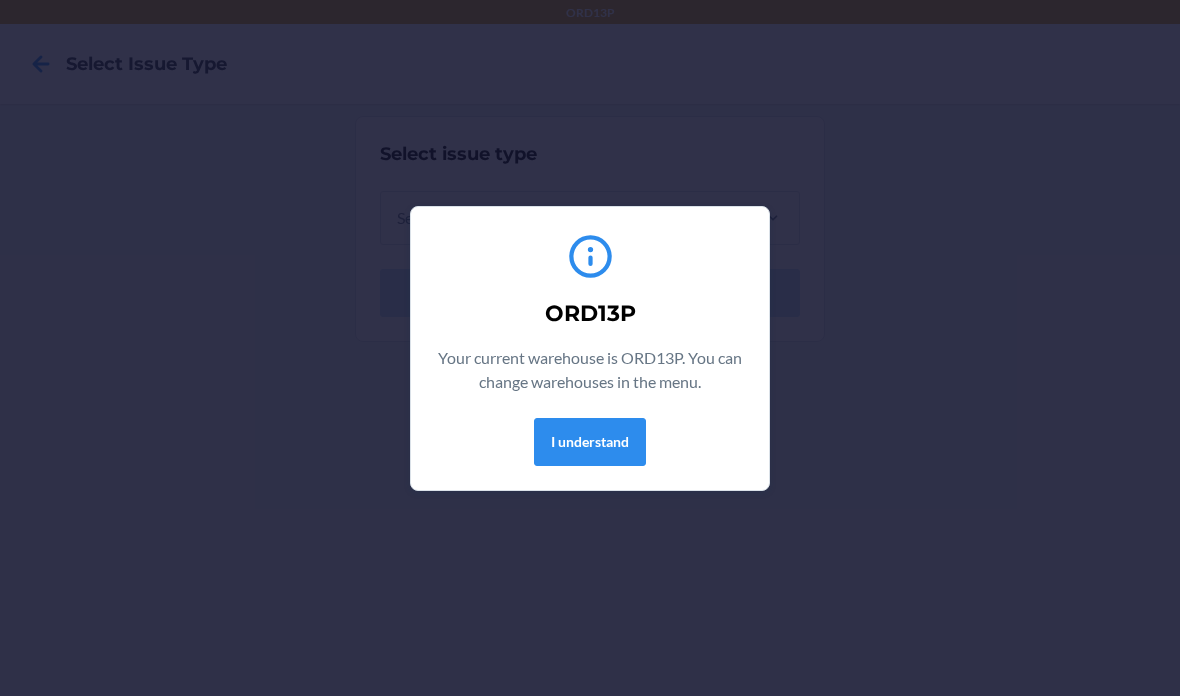 click on "I understand" at bounding box center [590, 442] 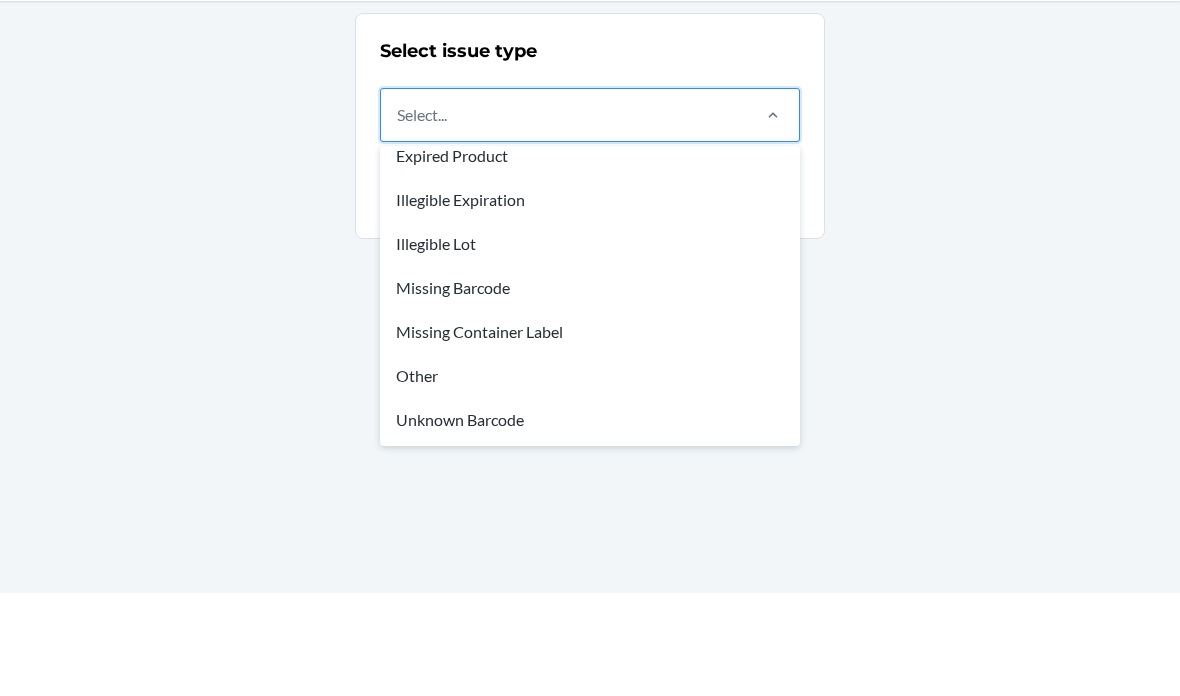 scroll, scrollTop: 60, scrollLeft: 0, axis: vertical 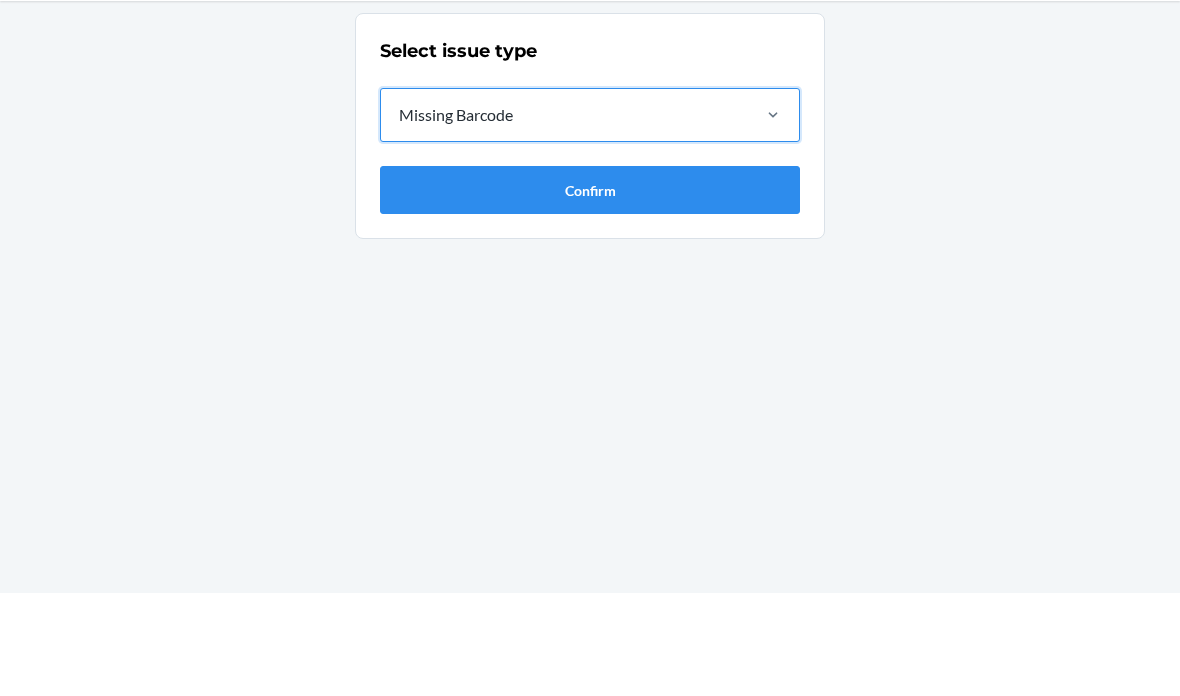 click on "Confirm" at bounding box center [590, 293] 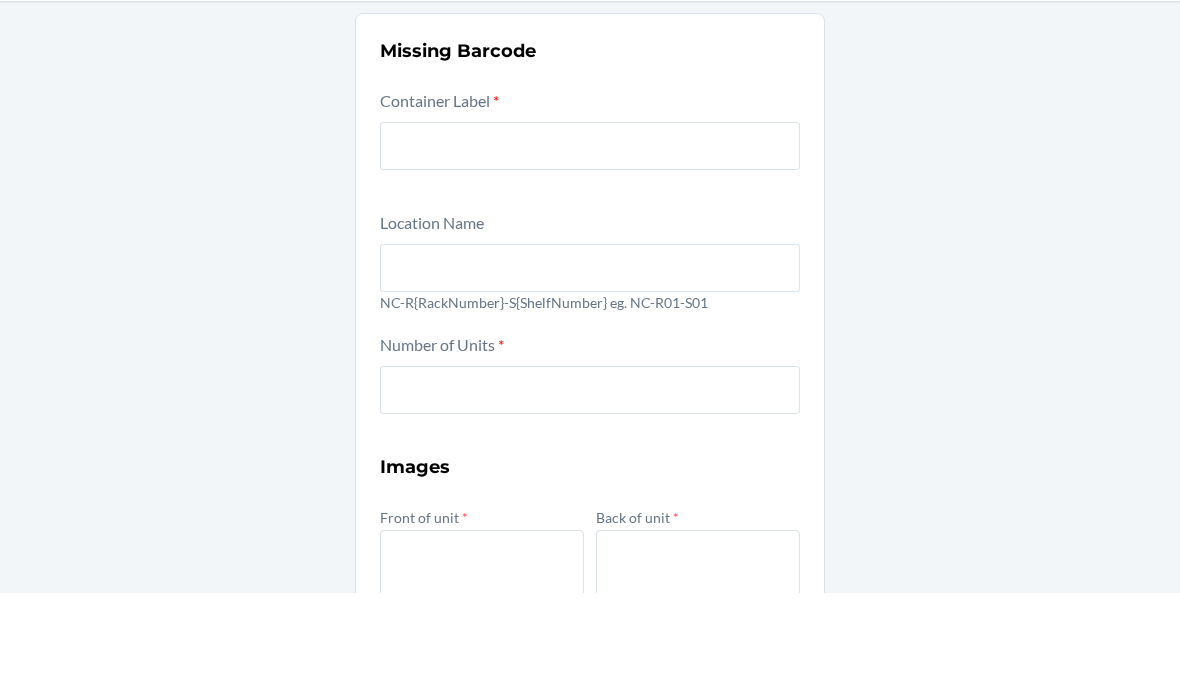 scroll, scrollTop: 80, scrollLeft: 0, axis: vertical 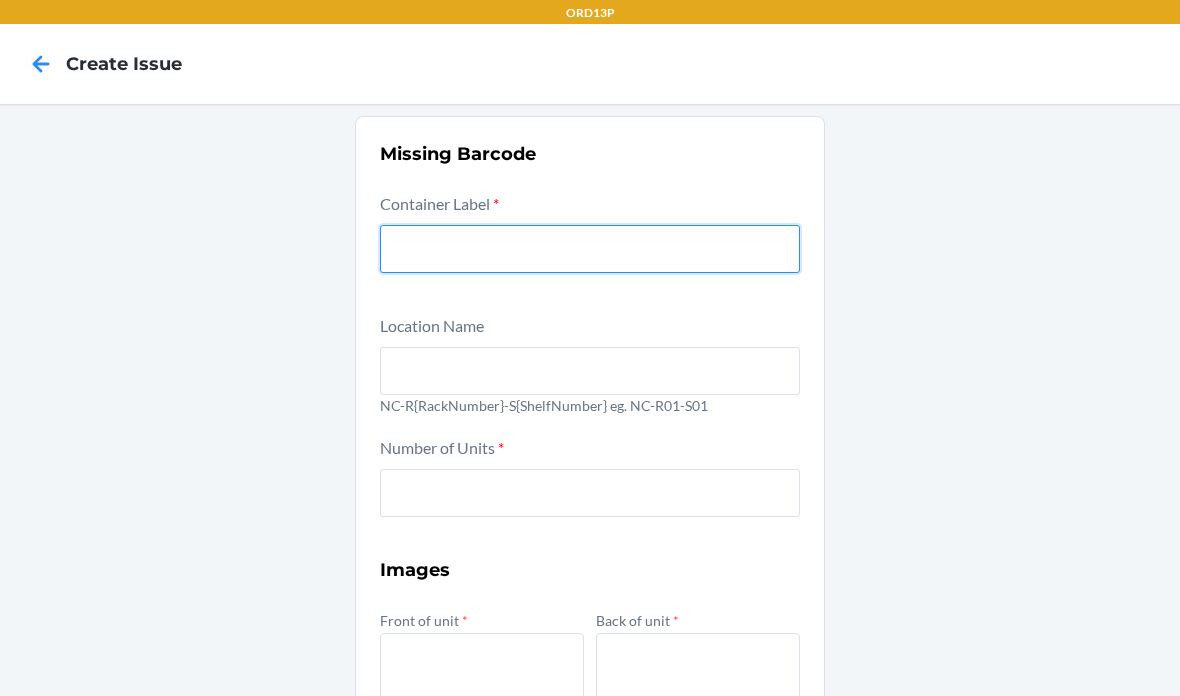 click at bounding box center (590, 249) 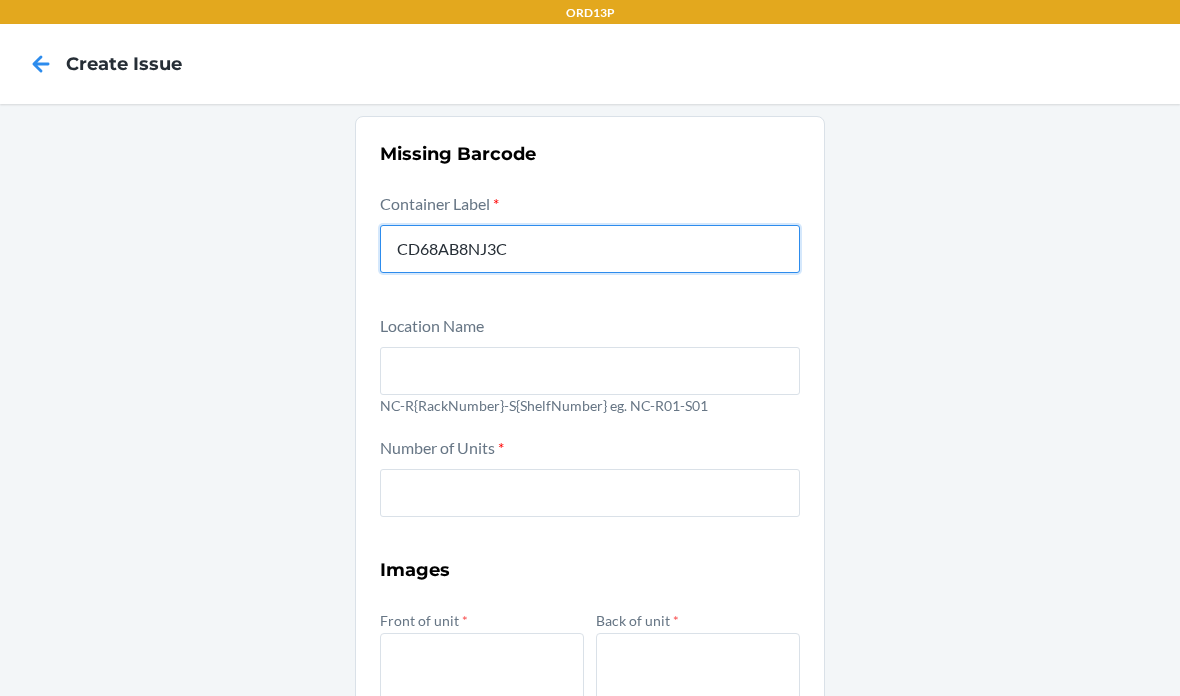 type on "CD68AB8NJ3C" 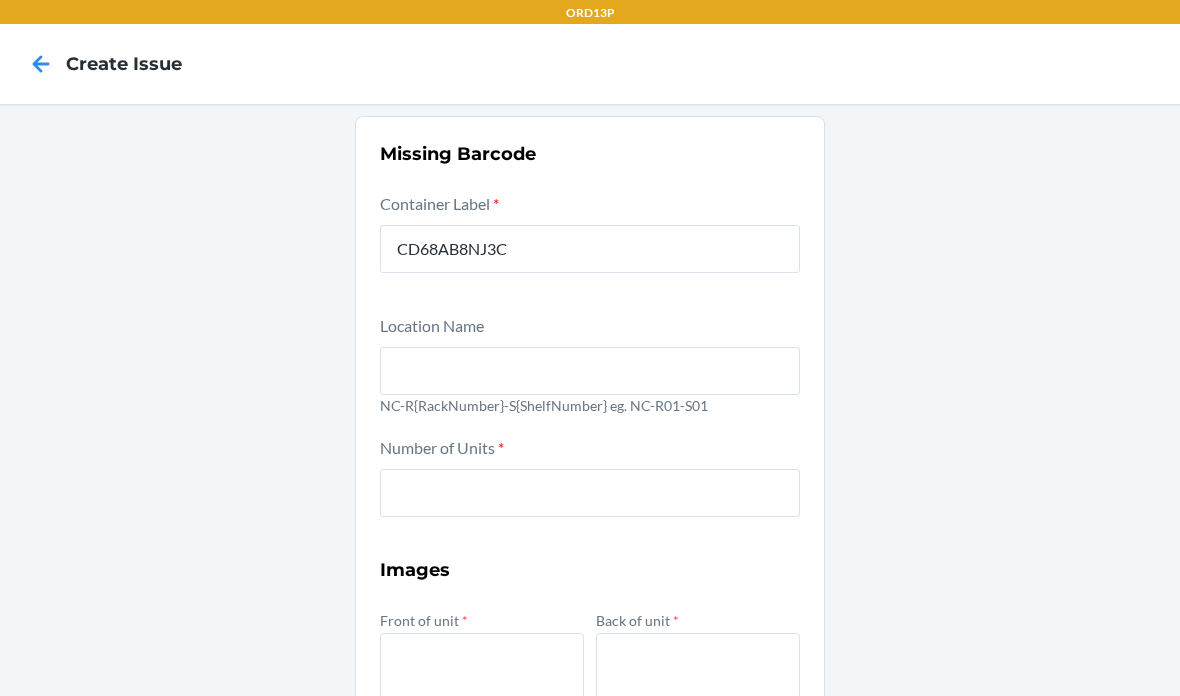 click on "ORD13P Create Issue Missing Barcode Container Label   * CD68AB8NJ3C Location Name   NC-R{RackNumber}-S{ShelfNumber} eg. NC-R01-S01 Number of Units   * Images Front of unit   * Back of unit   * Side of unit   * Submit" at bounding box center [590, 348] 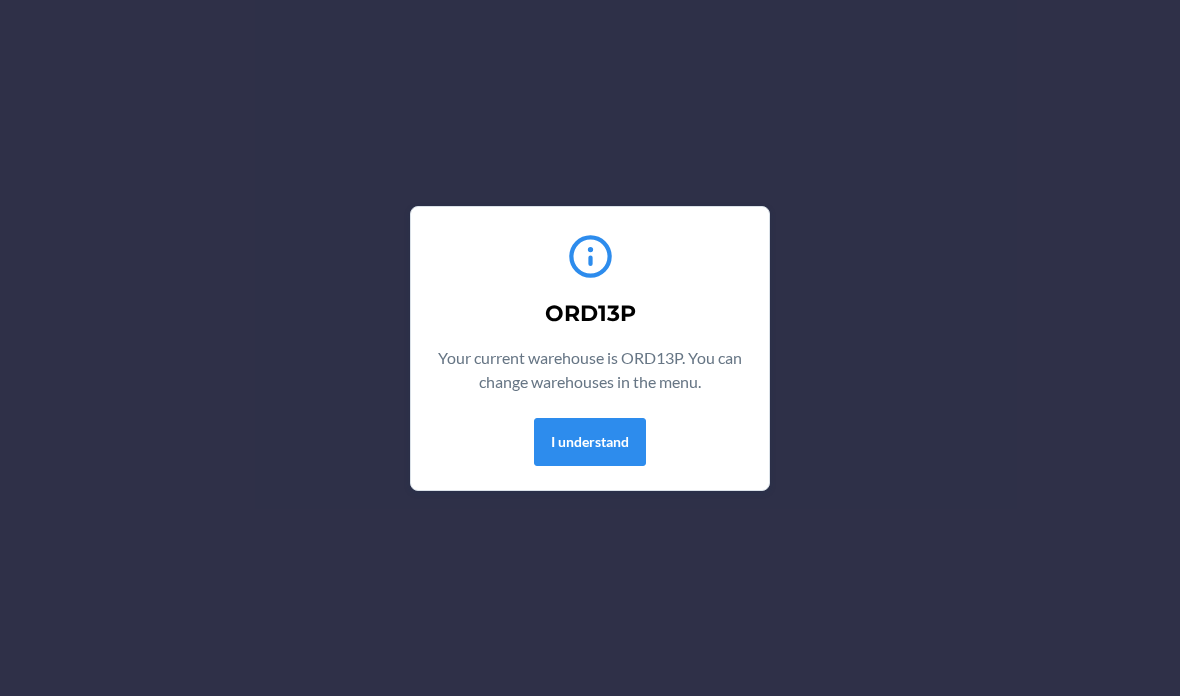 scroll, scrollTop: 80, scrollLeft: 0, axis: vertical 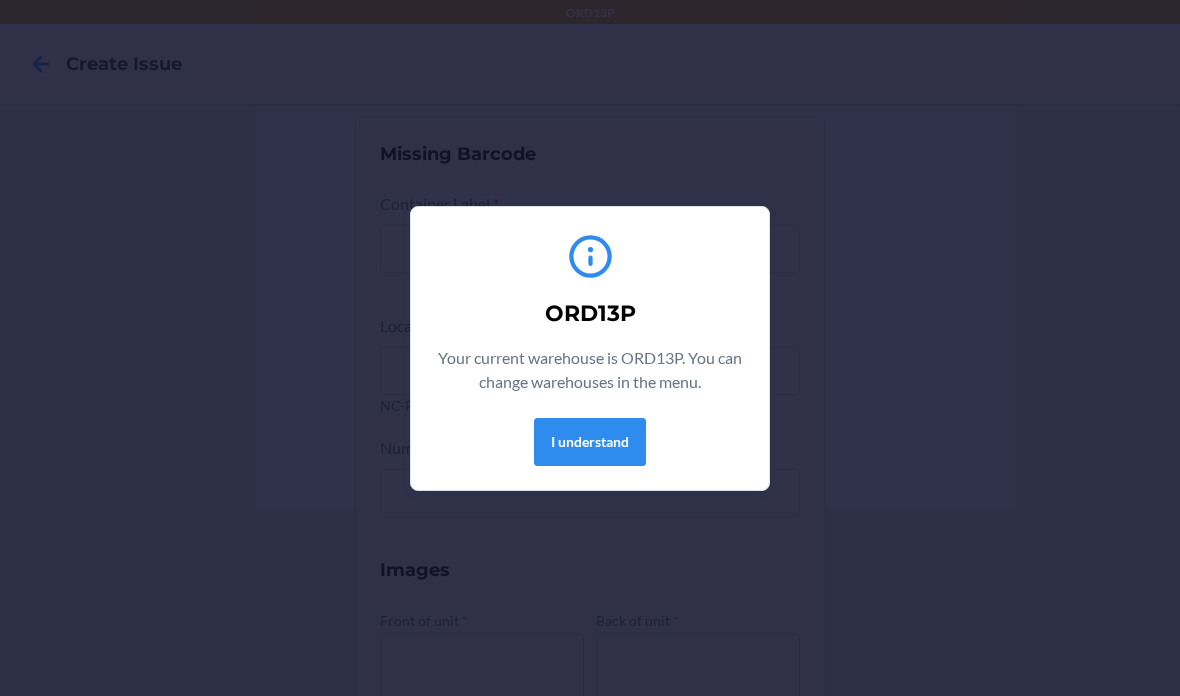 click on "I understand" at bounding box center (590, 442) 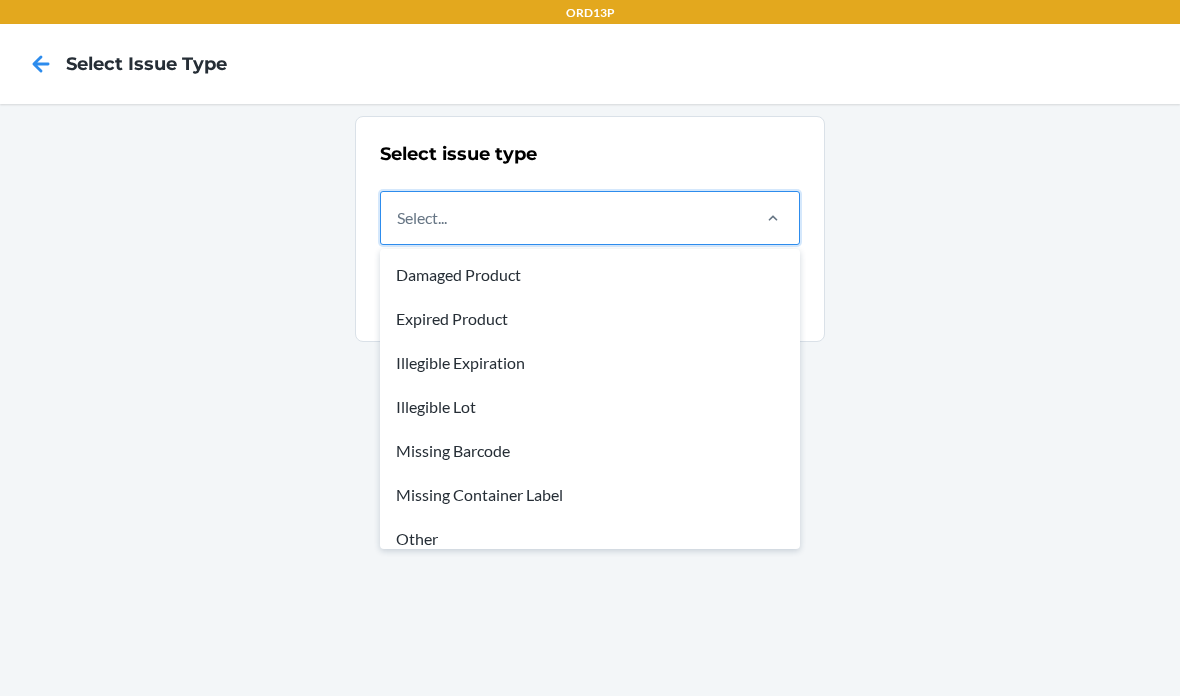 click on "Missing Barcode" at bounding box center (590, 451) 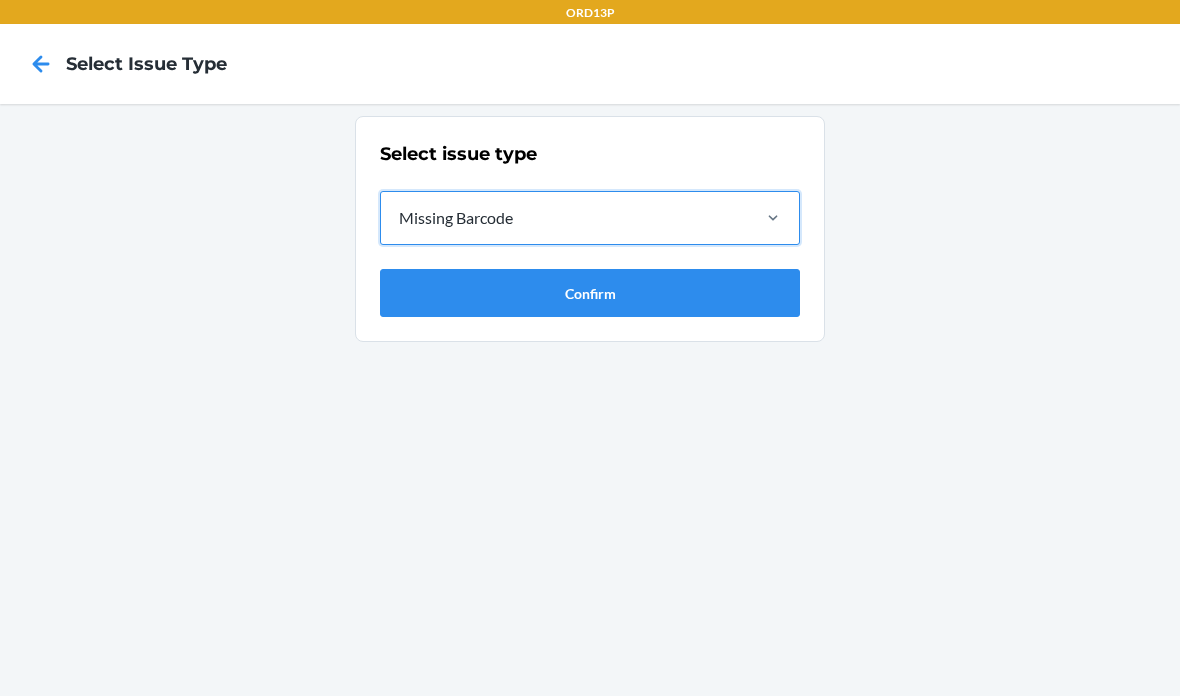 click on "Confirm" at bounding box center (590, 293) 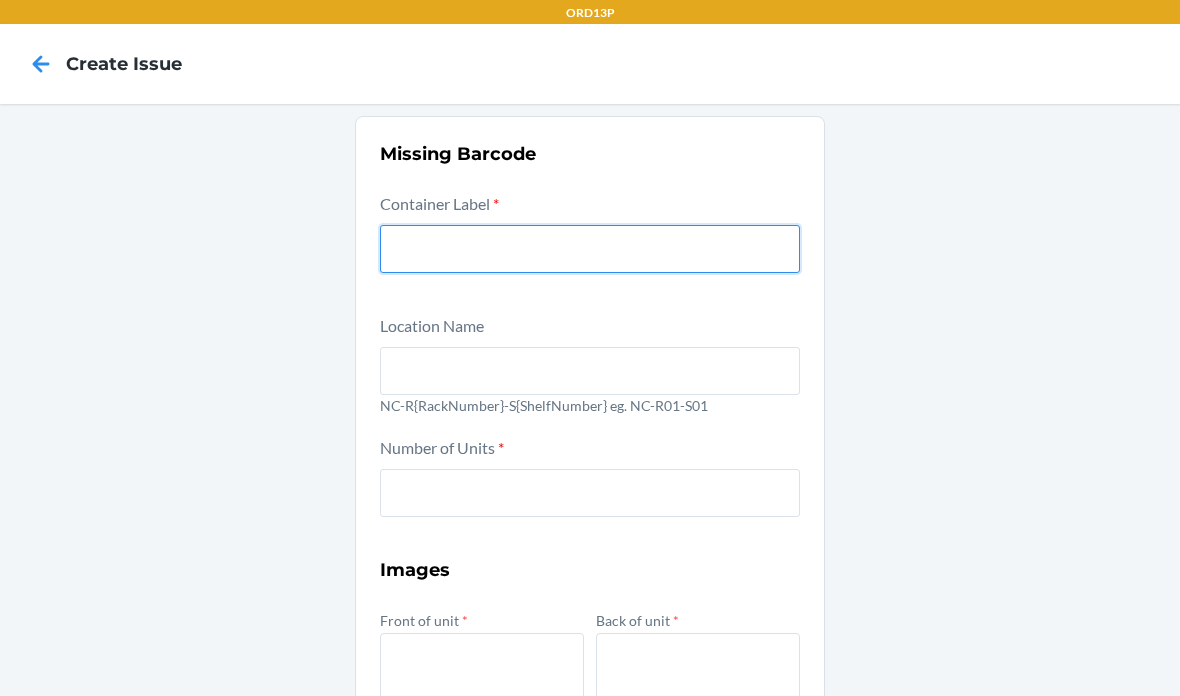click at bounding box center (590, 249) 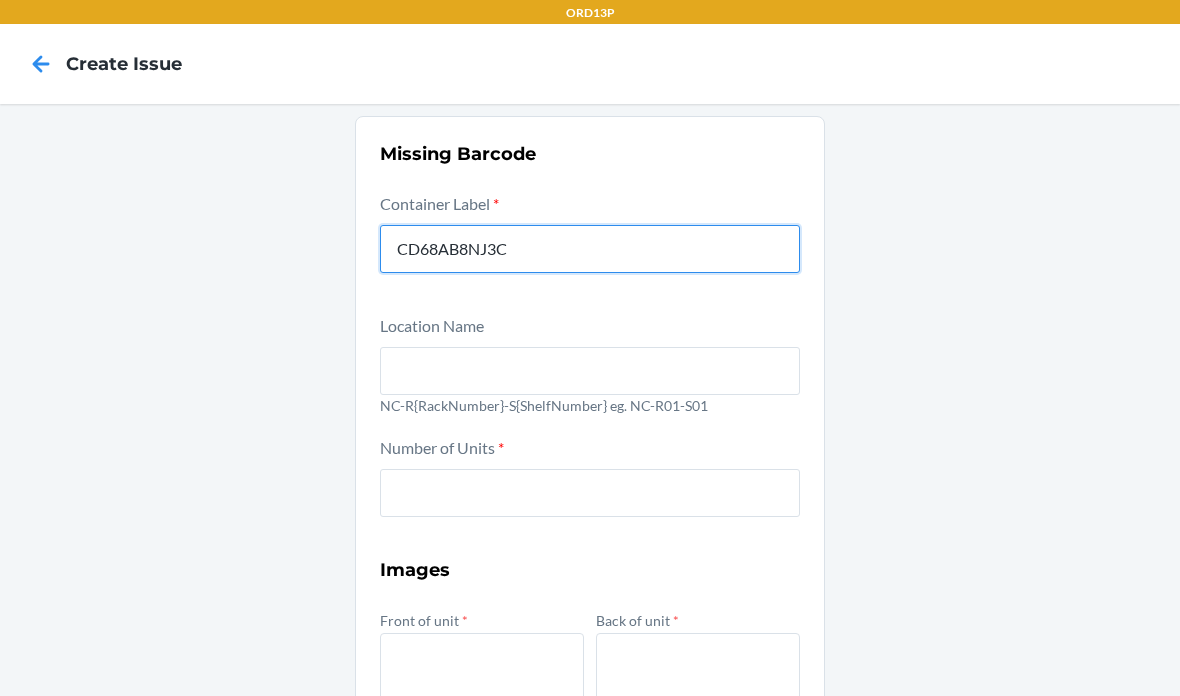 type on "CD68AB8NJ3C" 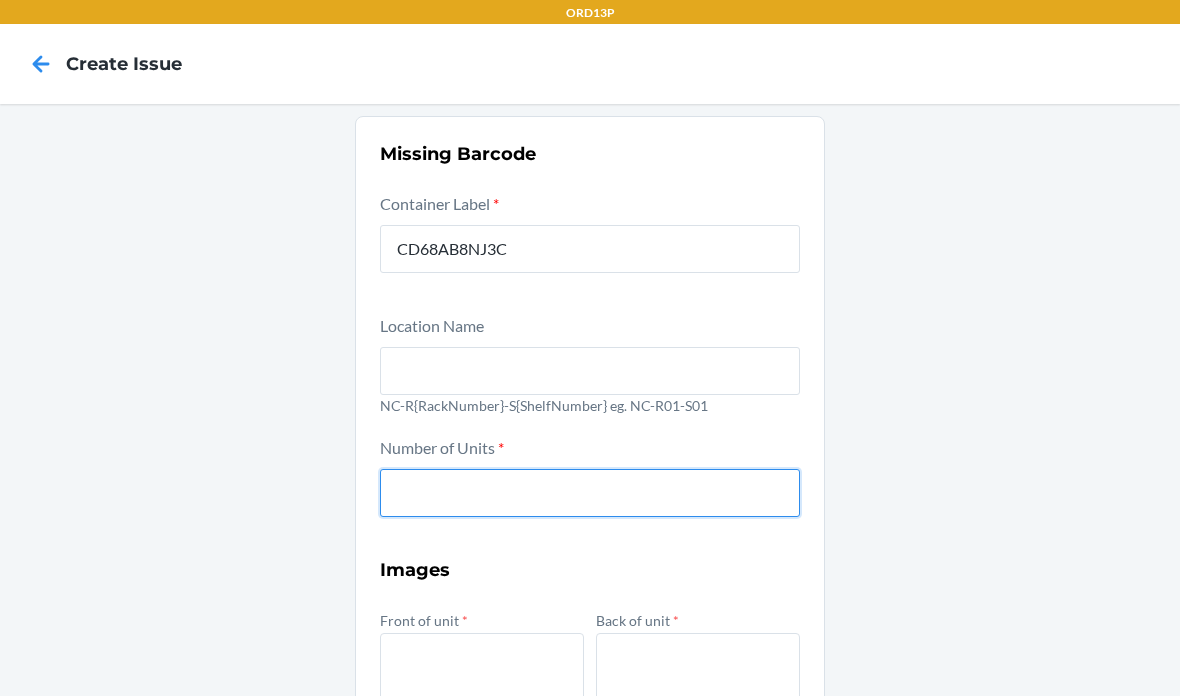 click at bounding box center [590, 493] 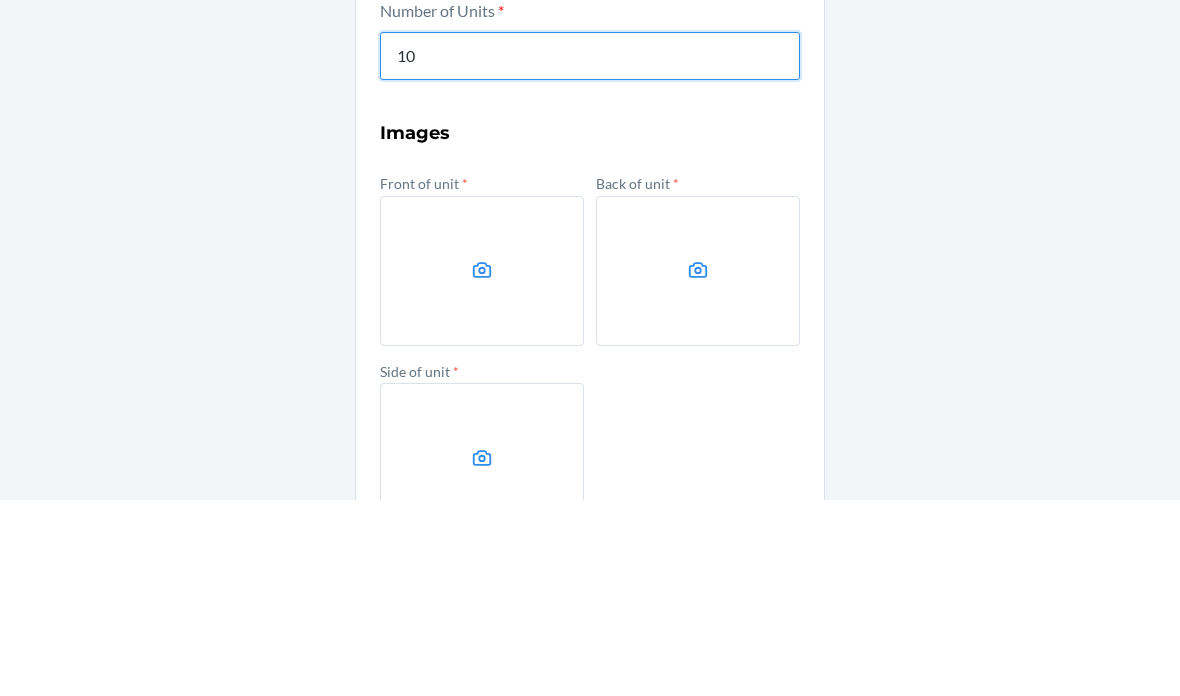 scroll, scrollTop: 244, scrollLeft: 0, axis: vertical 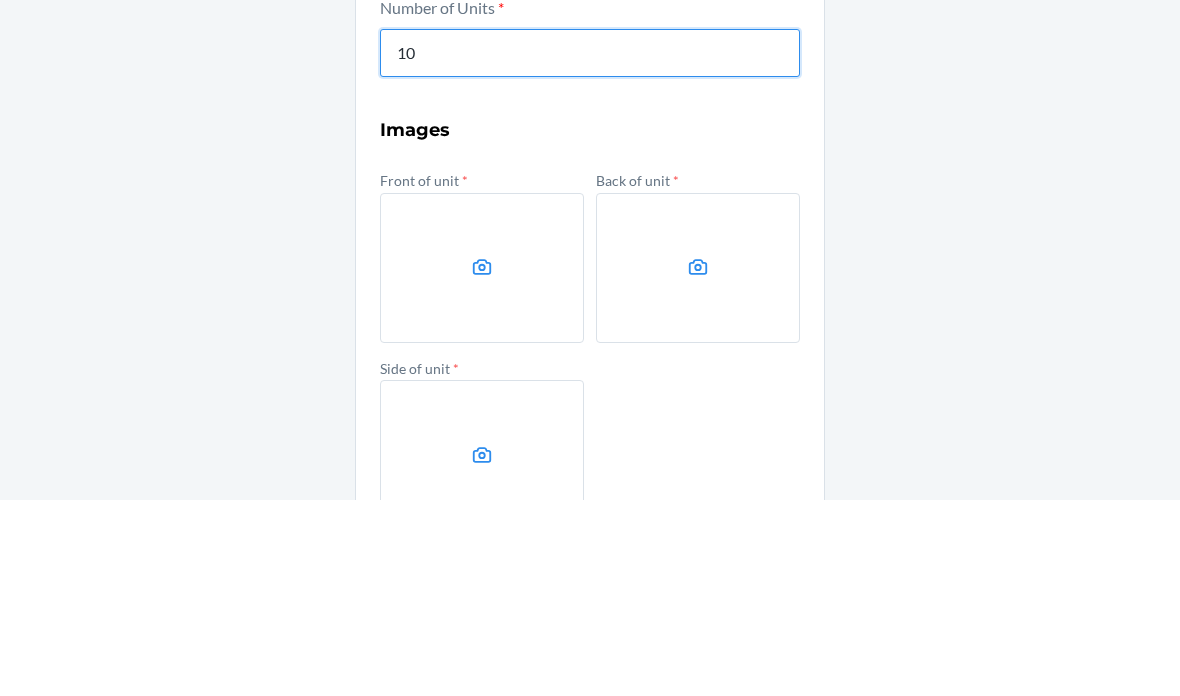type on "10" 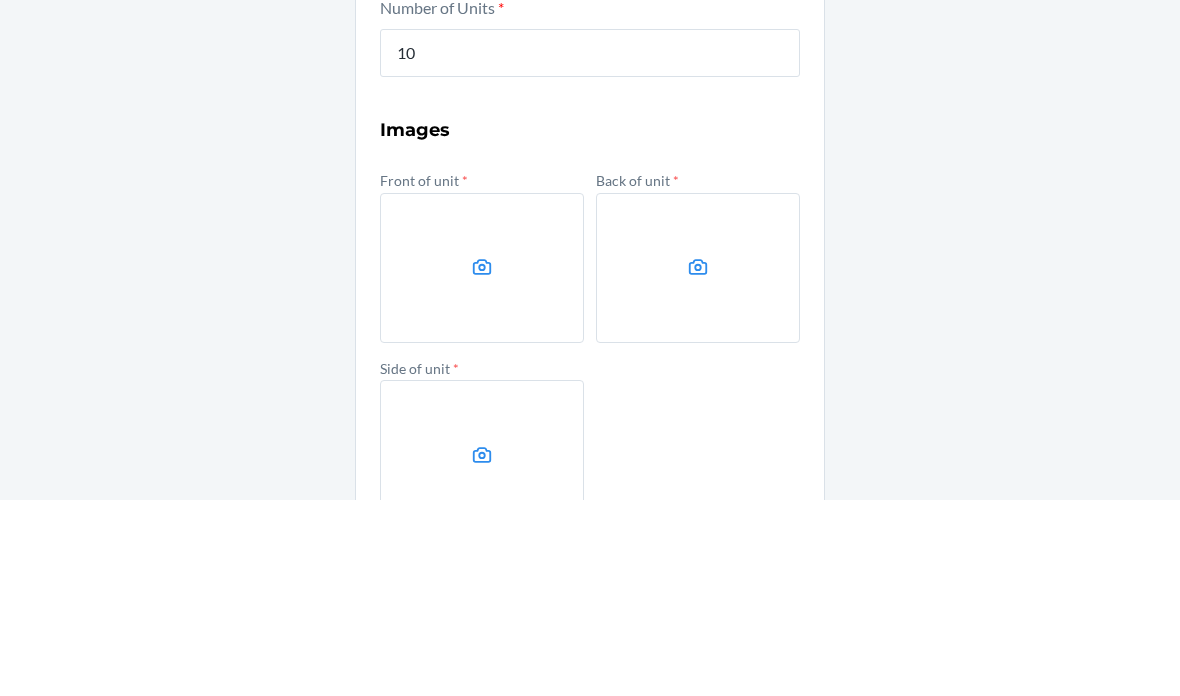 click at bounding box center [482, 464] 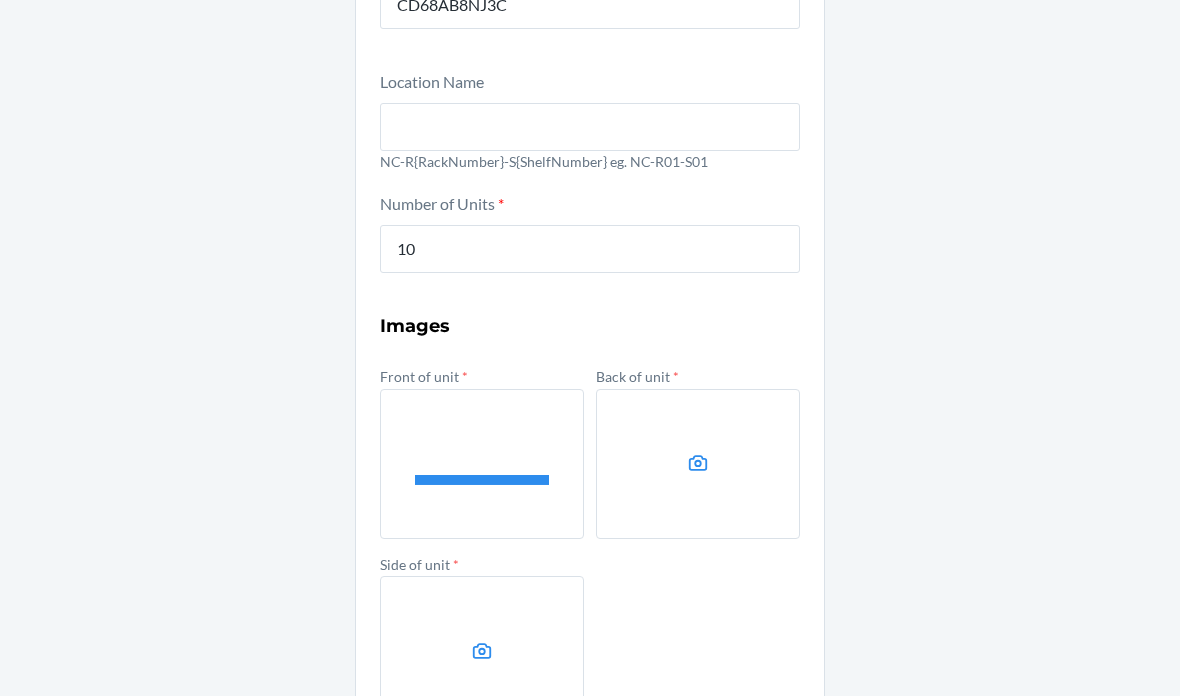click at bounding box center (698, 464) 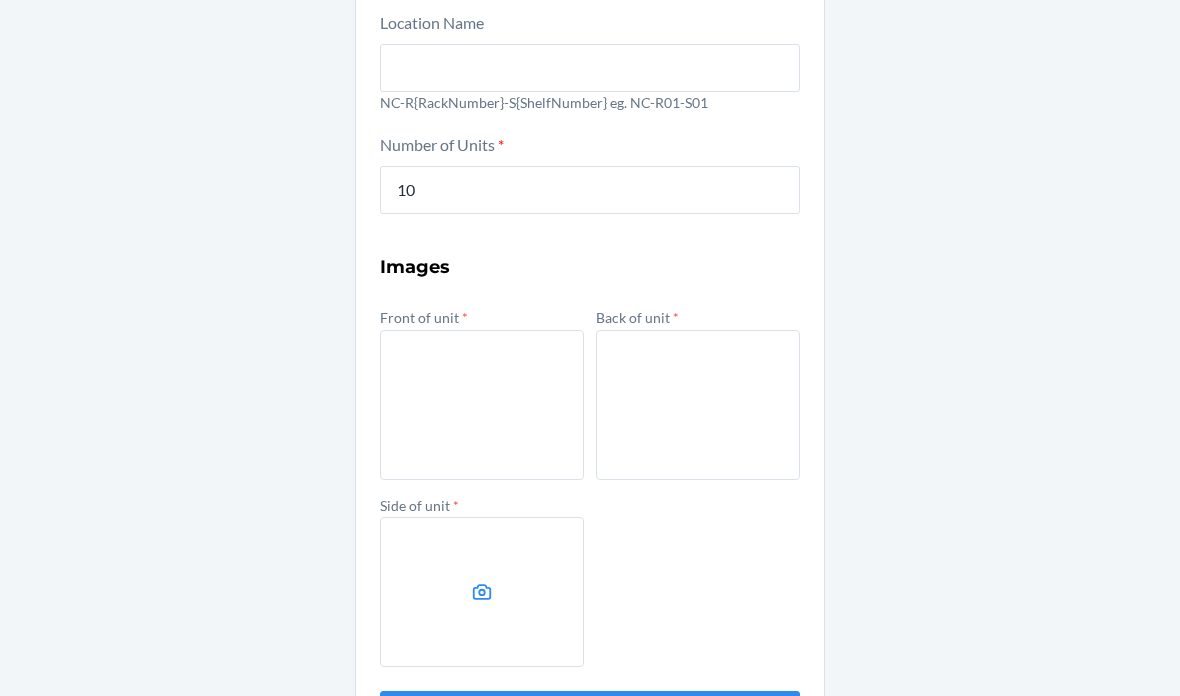 scroll, scrollTop: 302, scrollLeft: 0, axis: vertical 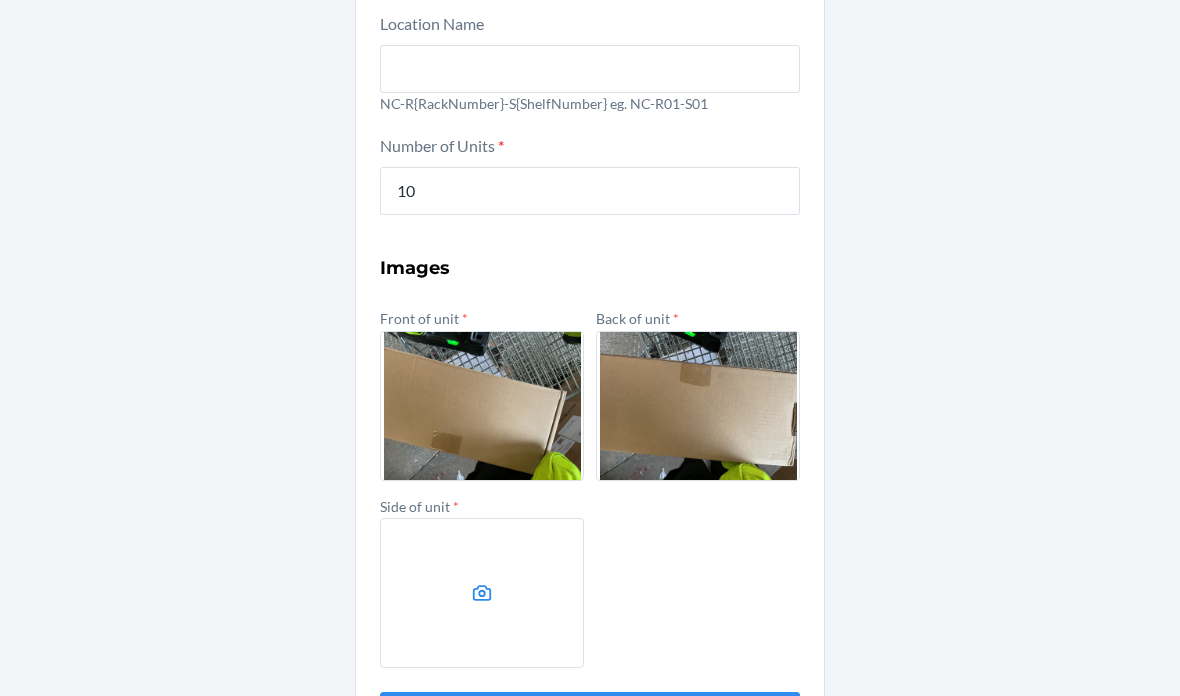 click at bounding box center (482, 593) 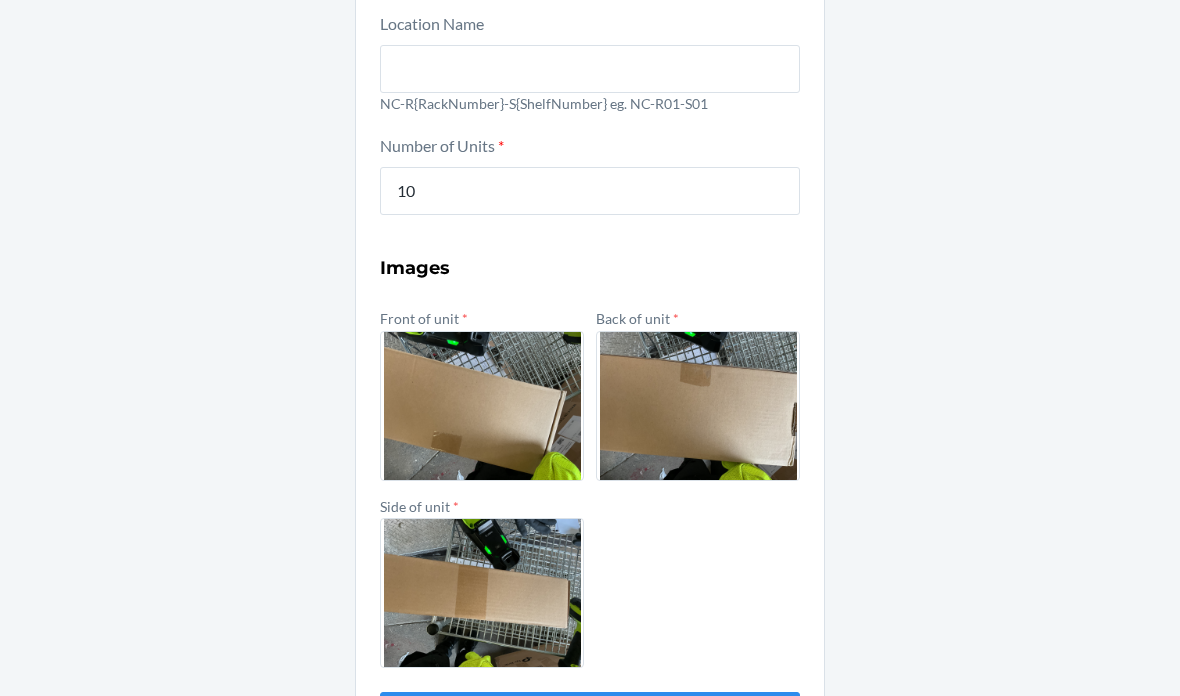 click on "Submit" at bounding box center [590, 716] 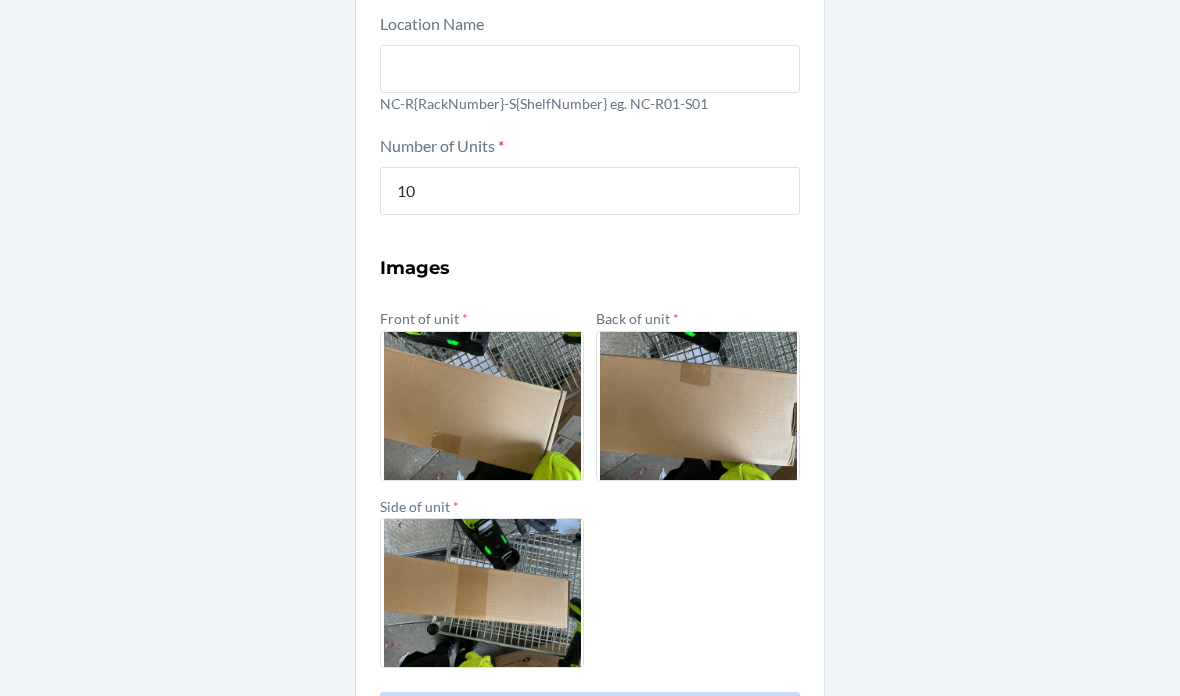 scroll, scrollTop: 0, scrollLeft: 0, axis: both 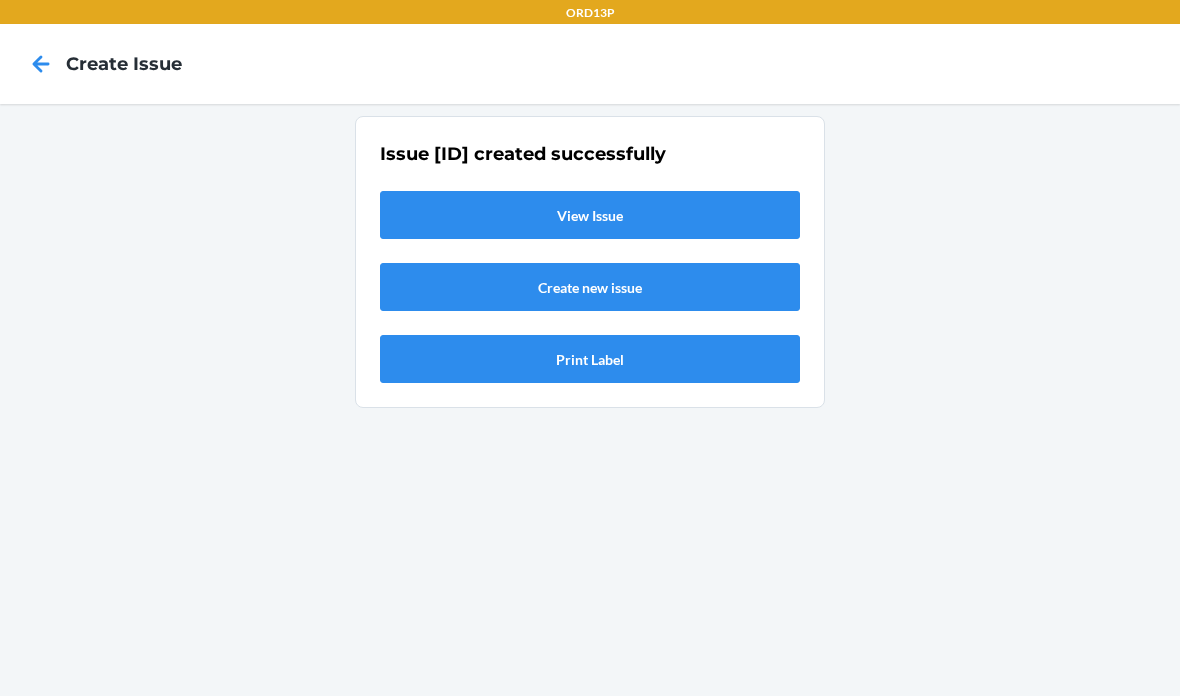 click on "Create new issue" at bounding box center (590, 287) 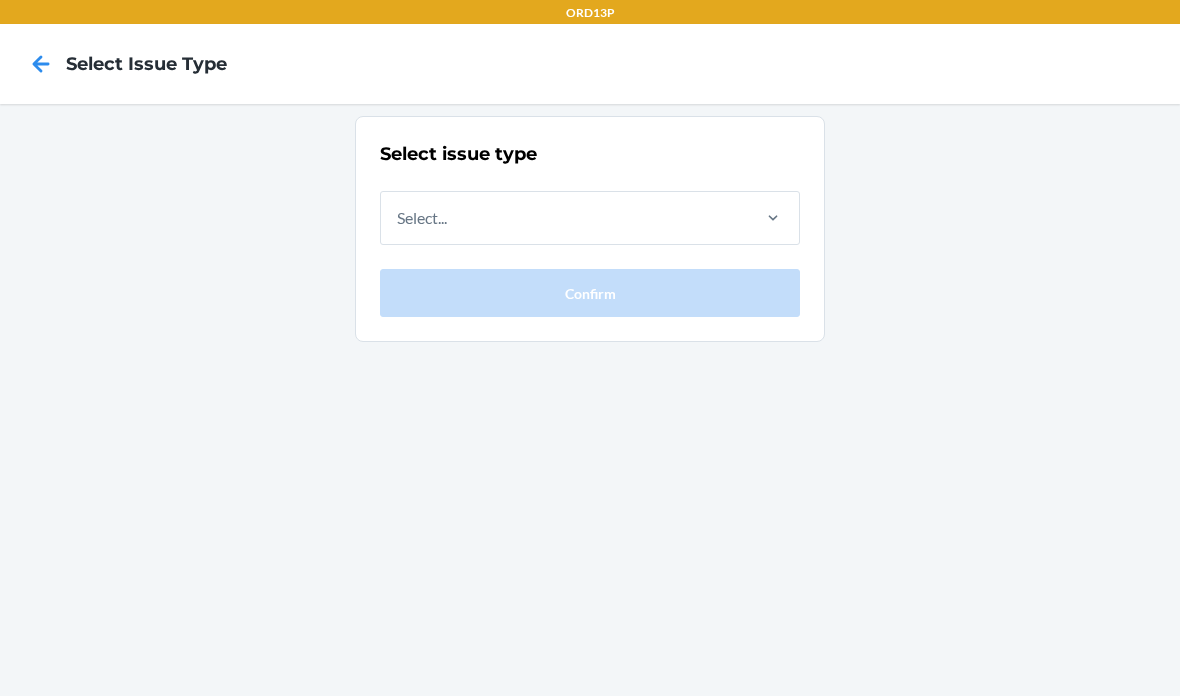 click on "Select issue type Select... Confirm" at bounding box center (590, 400) 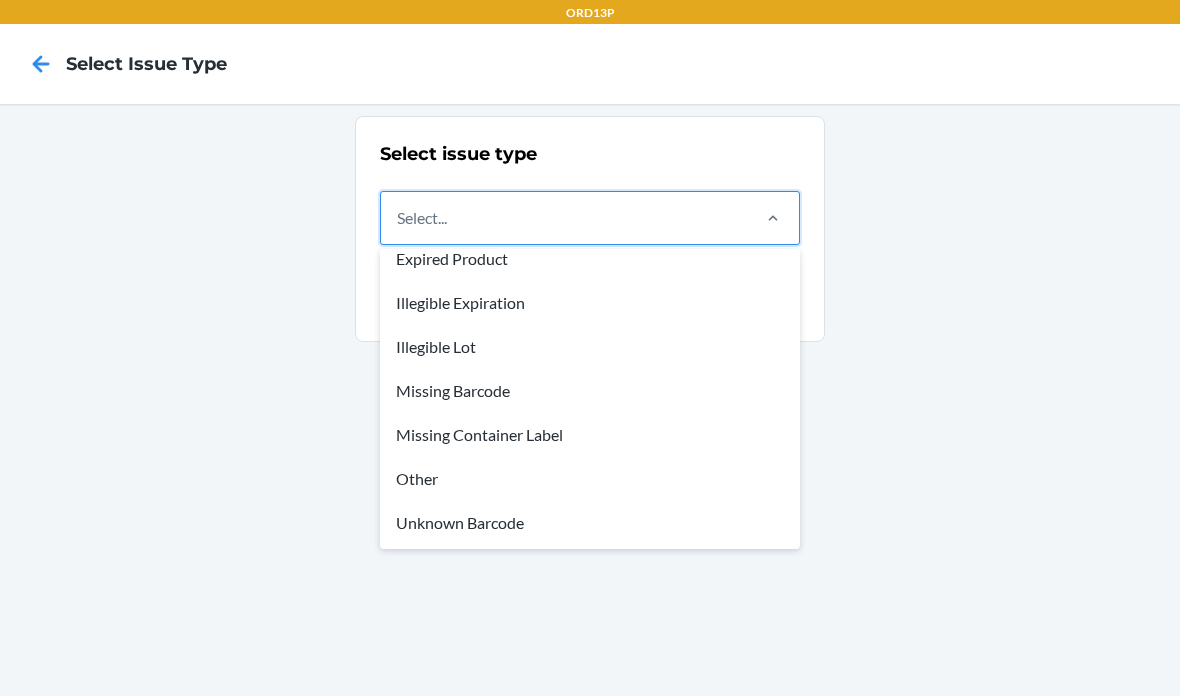 scroll, scrollTop: 60, scrollLeft: 0, axis: vertical 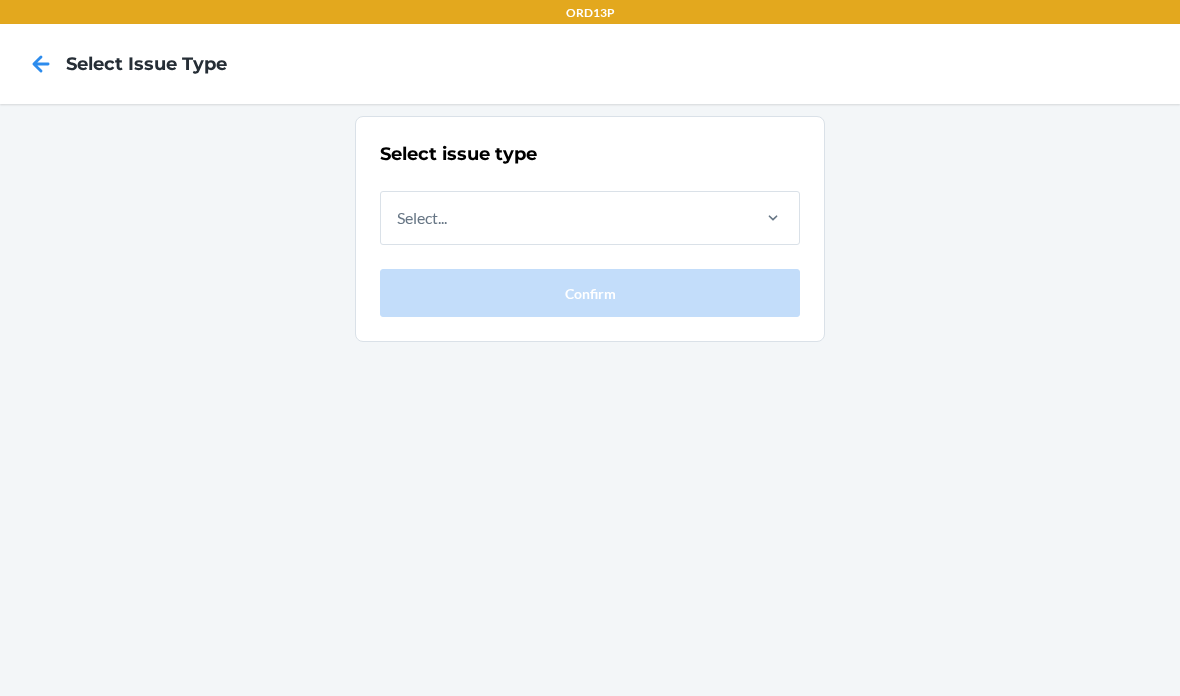 click on "Select issue type Select... Confirm" at bounding box center (590, 400) 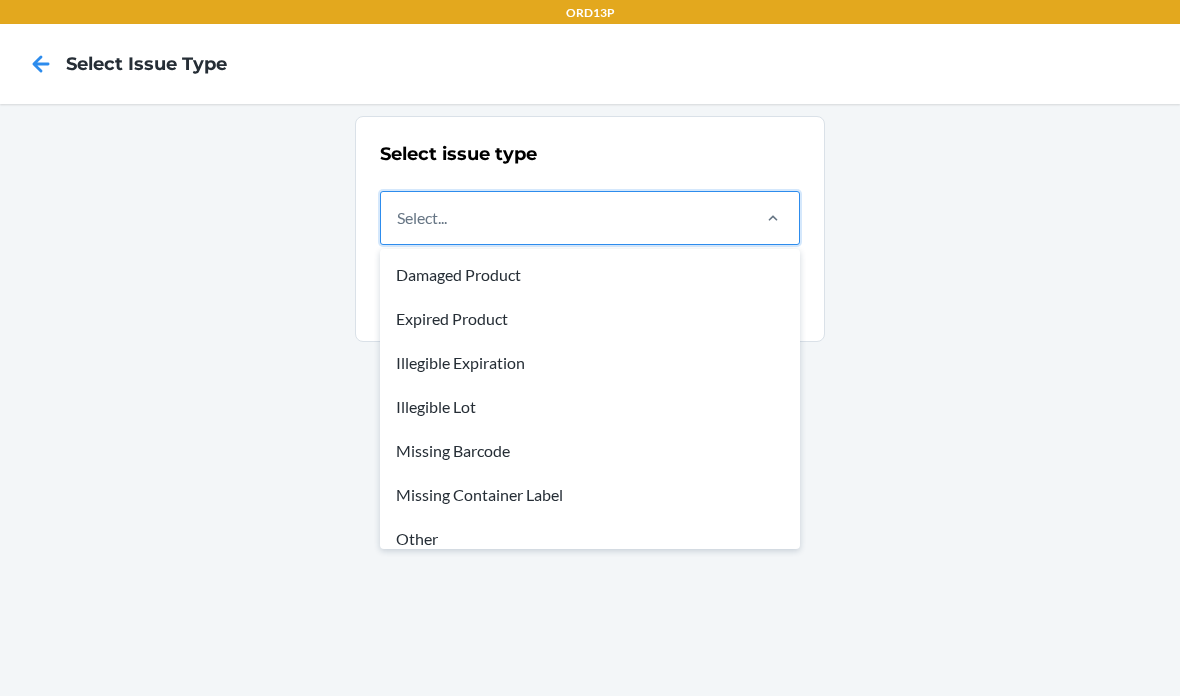 click on "Missing Barcode" at bounding box center [590, 451] 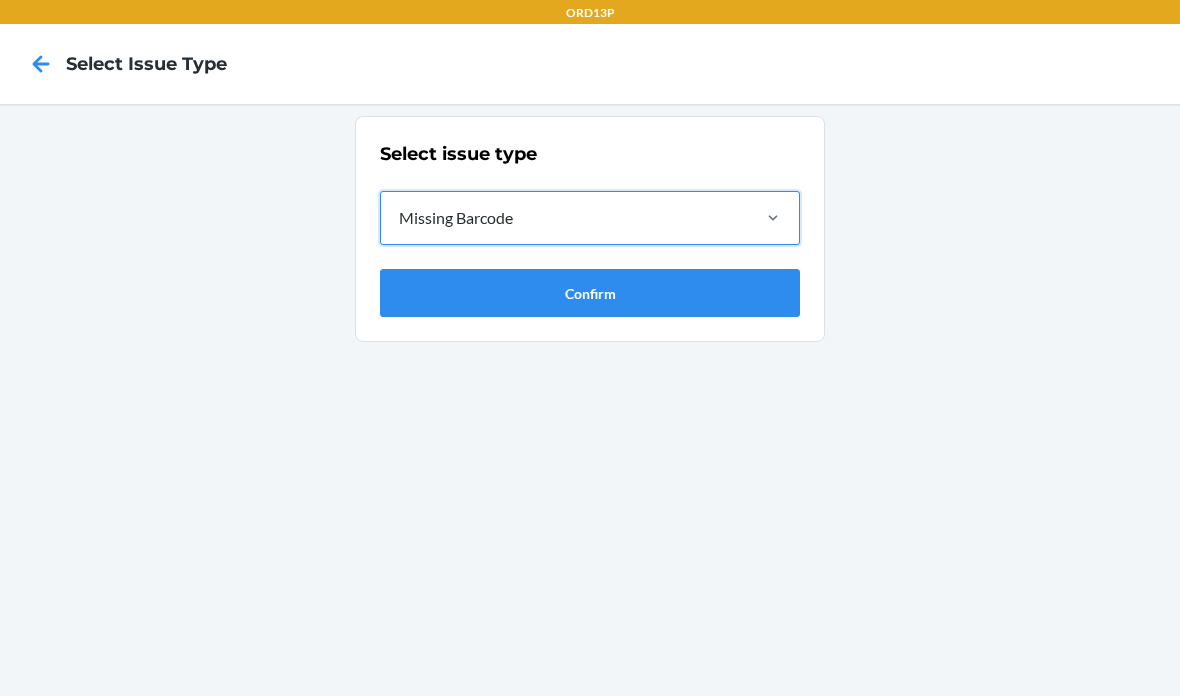 click on "Confirm" at bounding box center [590, 293] 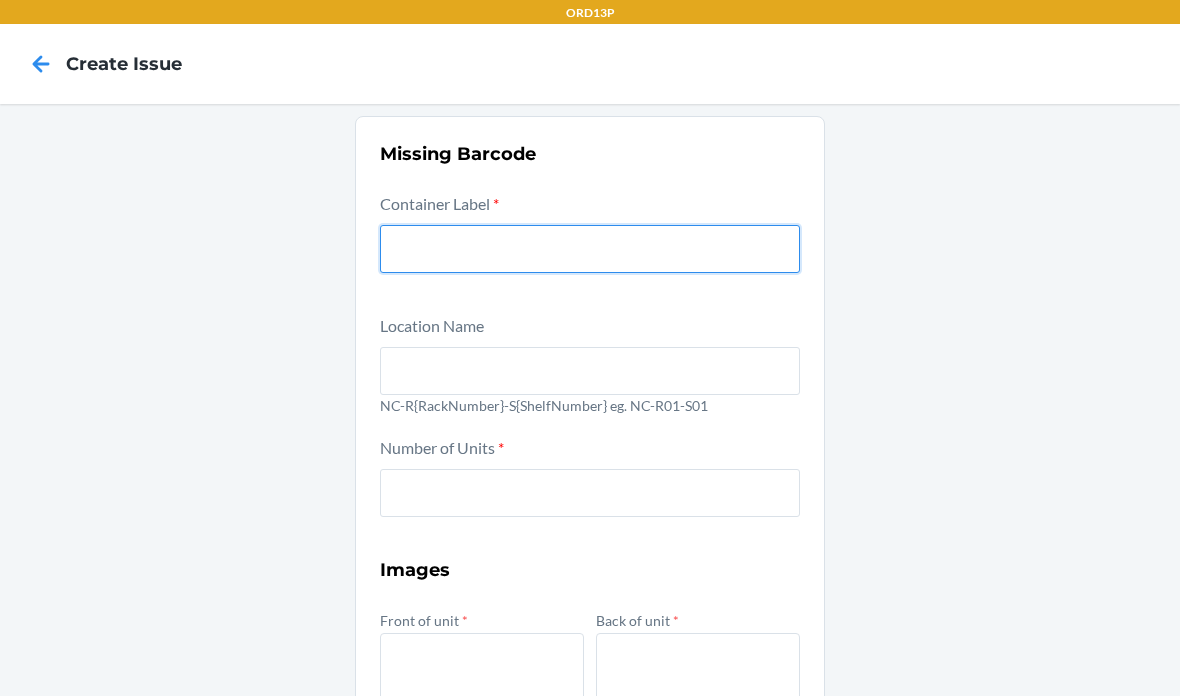click at bounding box center [590, 249] 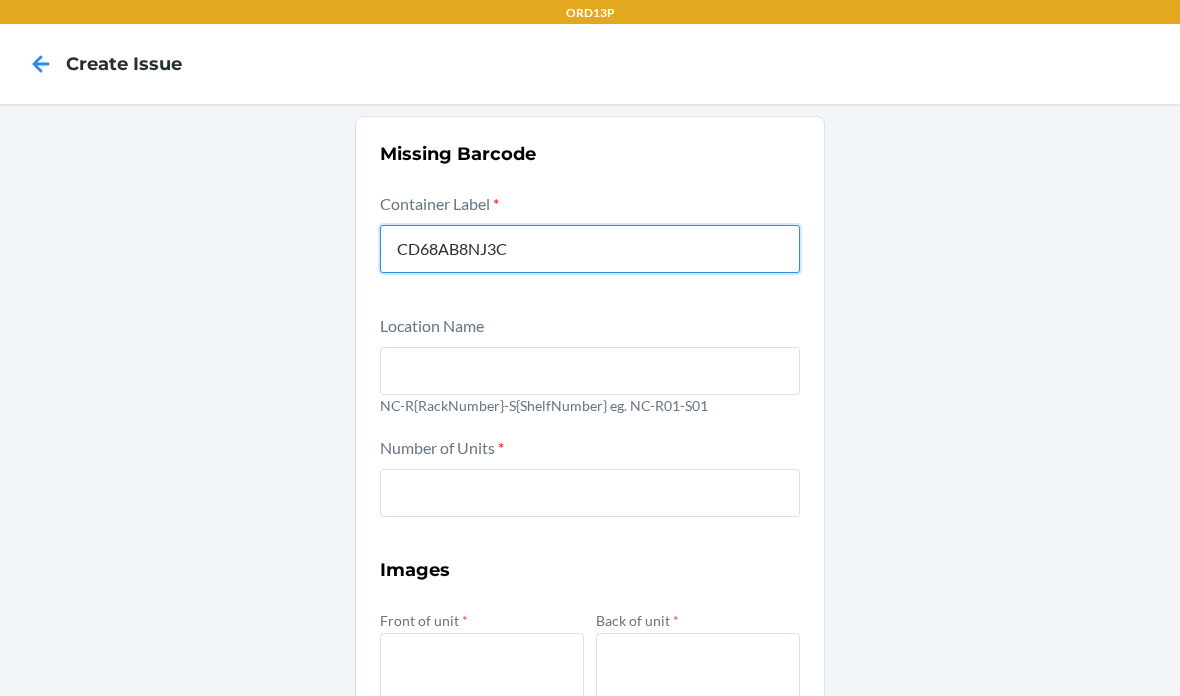 type on "CD68AB8NJ3C" 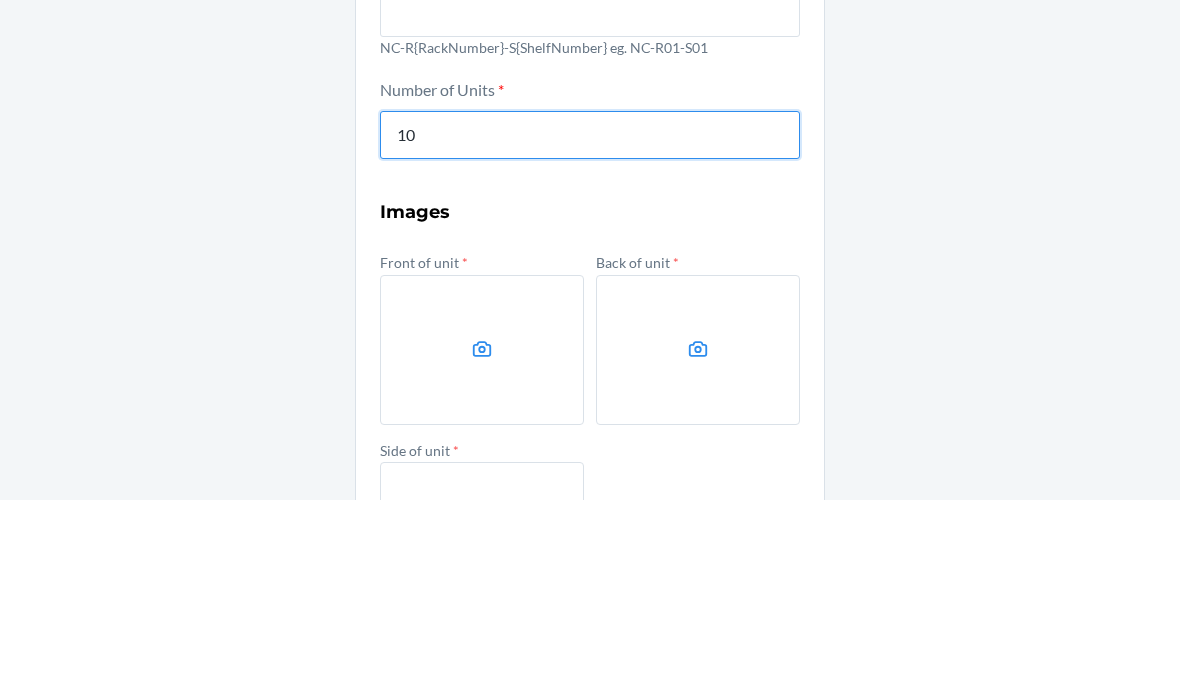 scroll, scrollTop: 167, scrollLeft: 0, axis: vertical 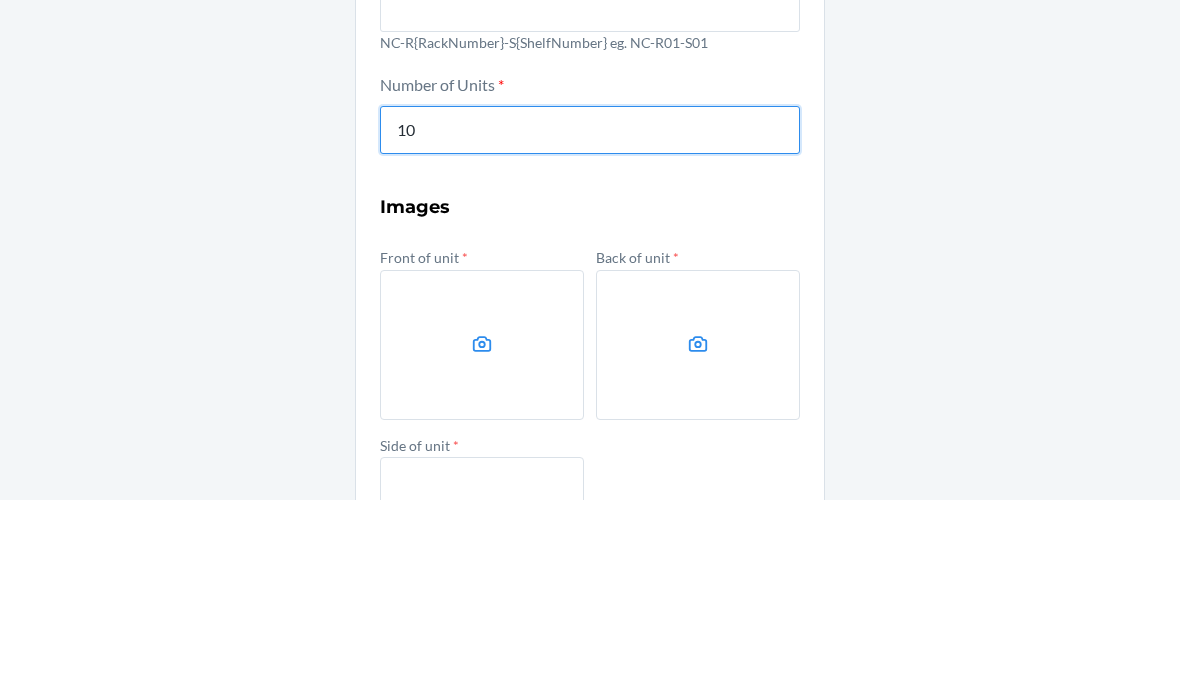 type on "10" 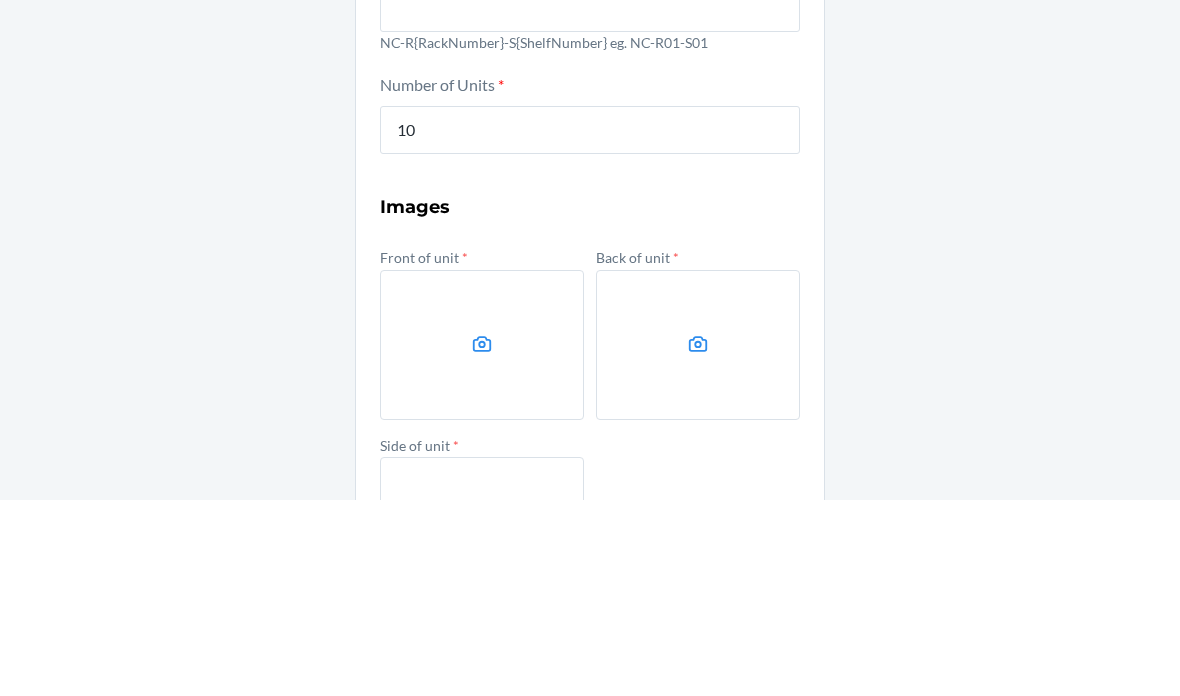 click at bounding box center (482, 541) 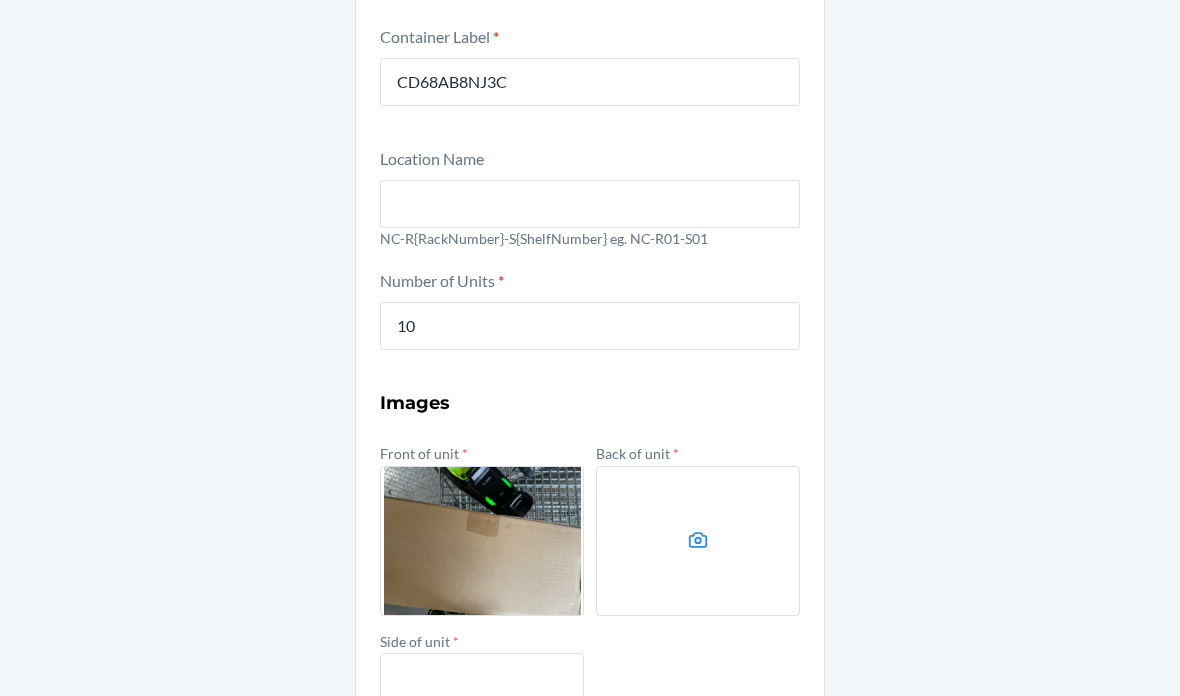 click at bounding box center (698, 541) 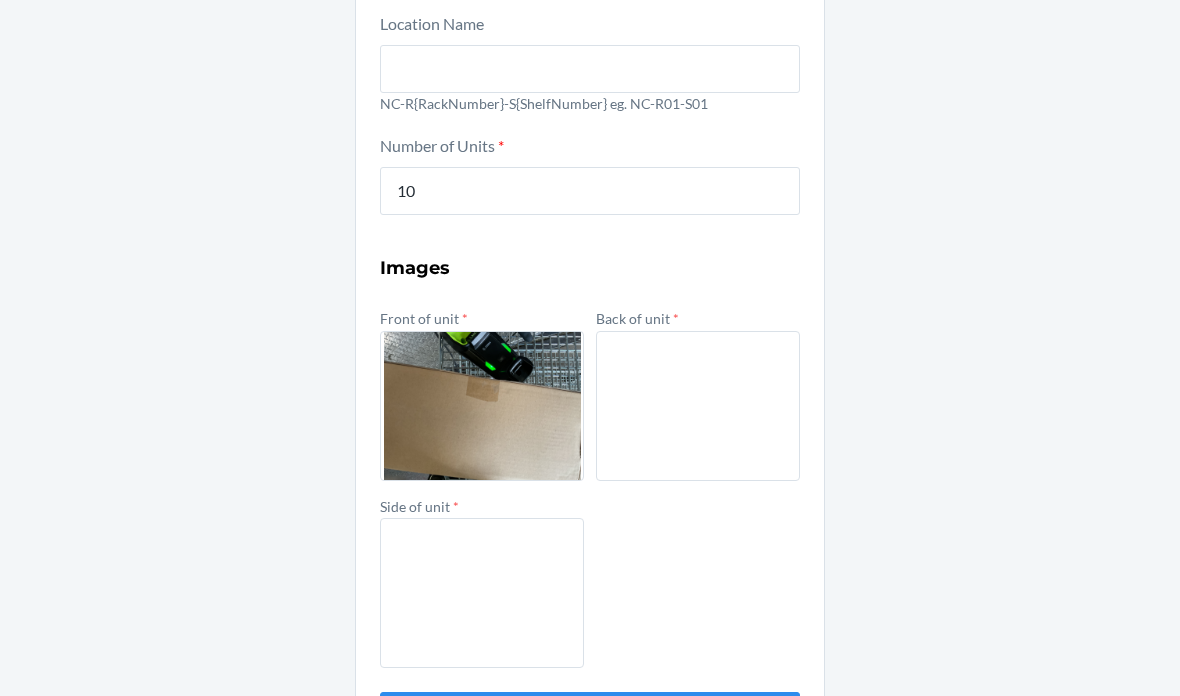 scroll, scrollTop: 302, scrollLeft: 0, axis: vertical 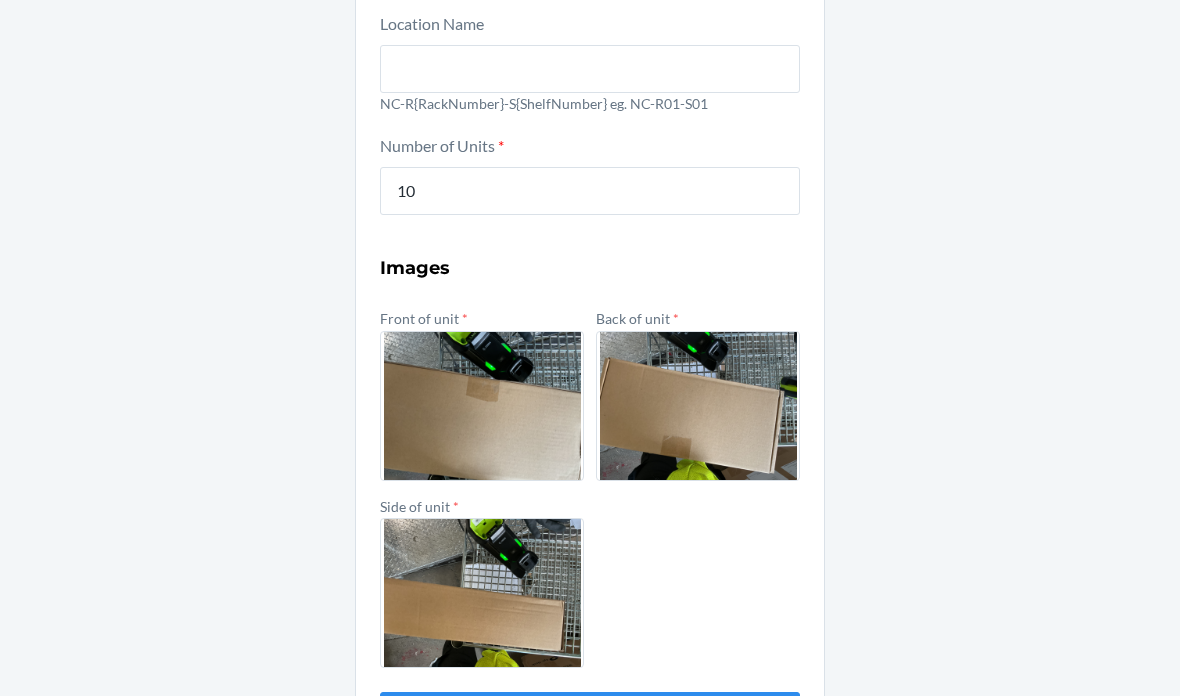 click on "Submit" at bounding box center [590, 716] 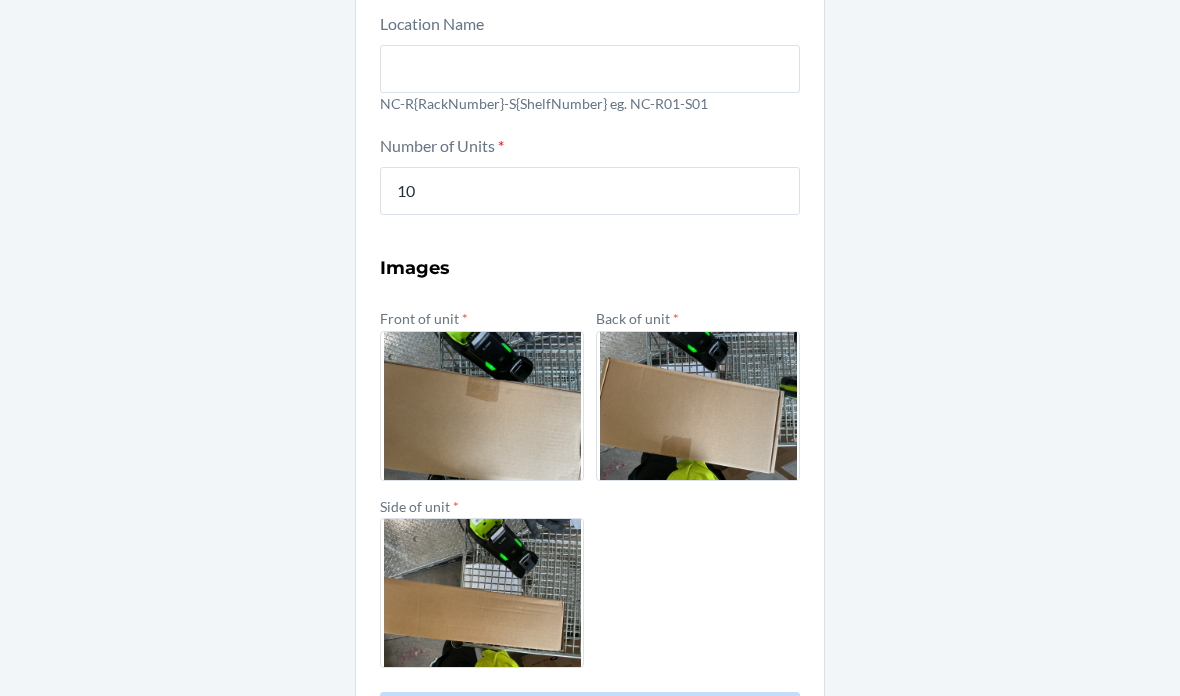 scroll, scrollTop: 0, scrollLeft: 0, axis: both 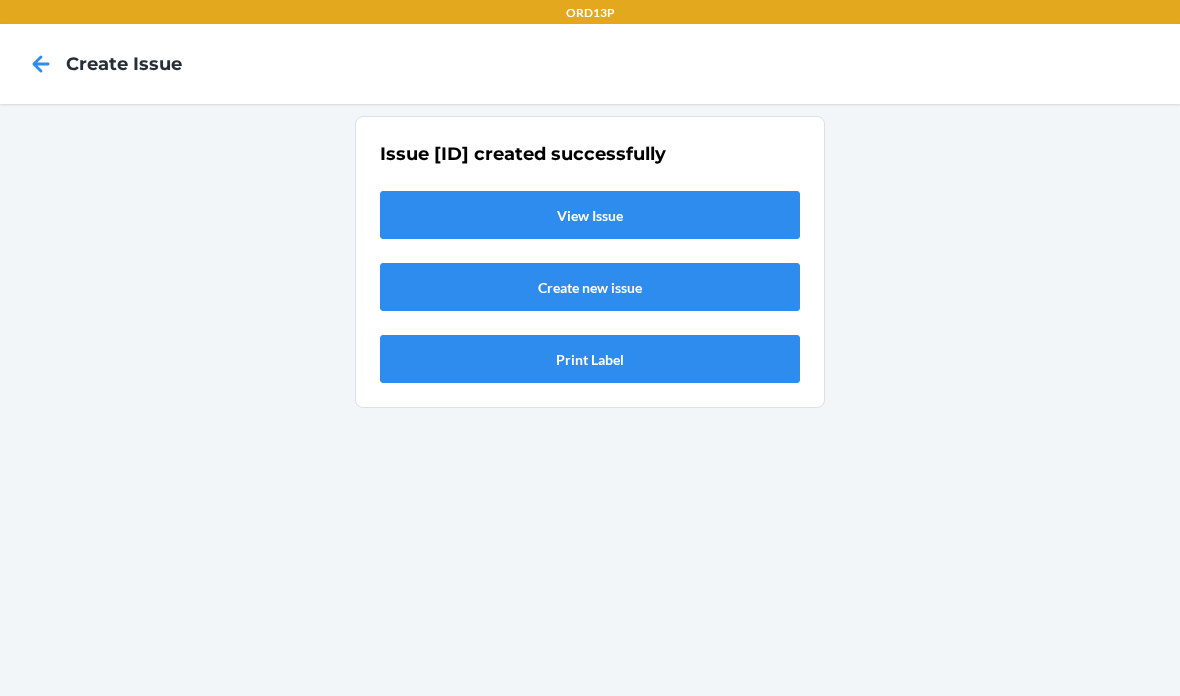 click on "View Issue" at bounding box center [590, 215] 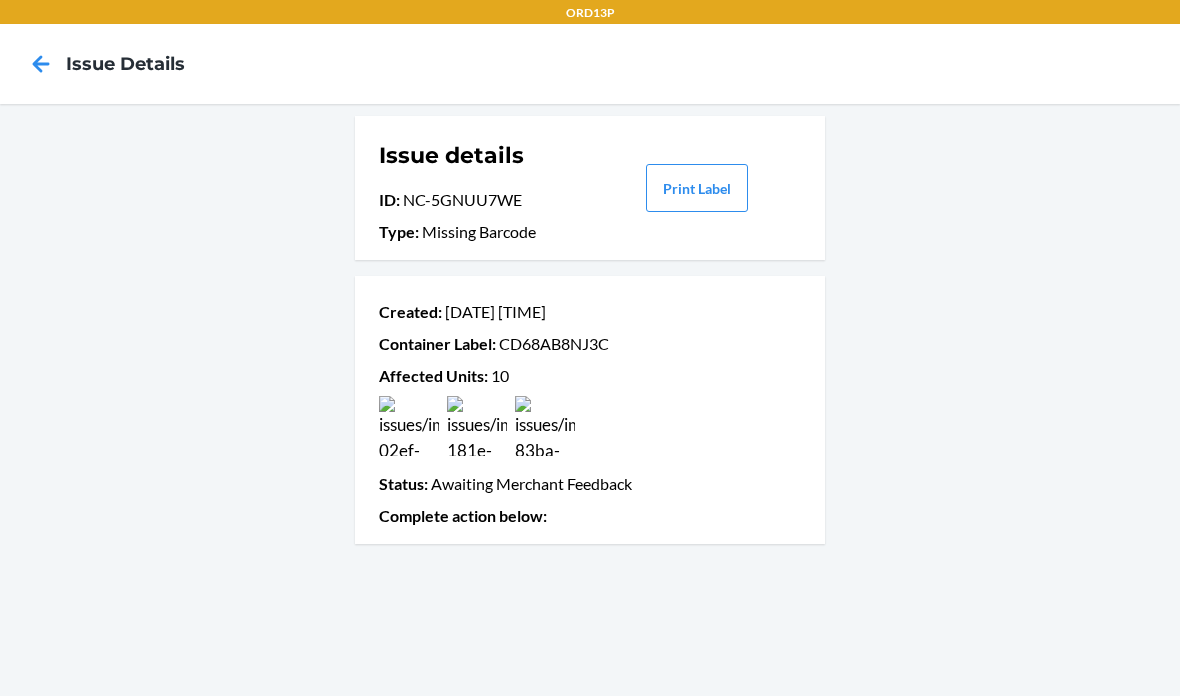 click on "Created :   Aug 04 01:49 PM Container Label :   CD68AB8NJ3C Affected Units :   10 Status :   Awaiting Merchant Feedback   Complete action below :" at bounding box center (590, 410) 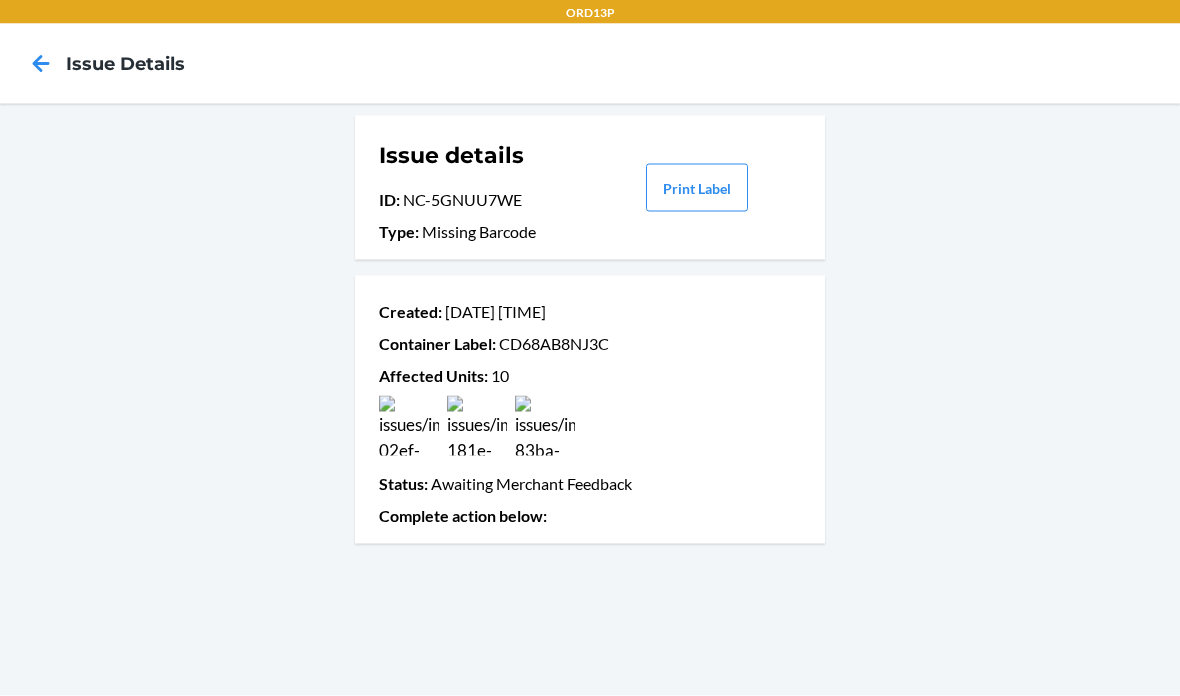 scroll, scrollTop: 69, scrollLeft: 0, axis: vertical 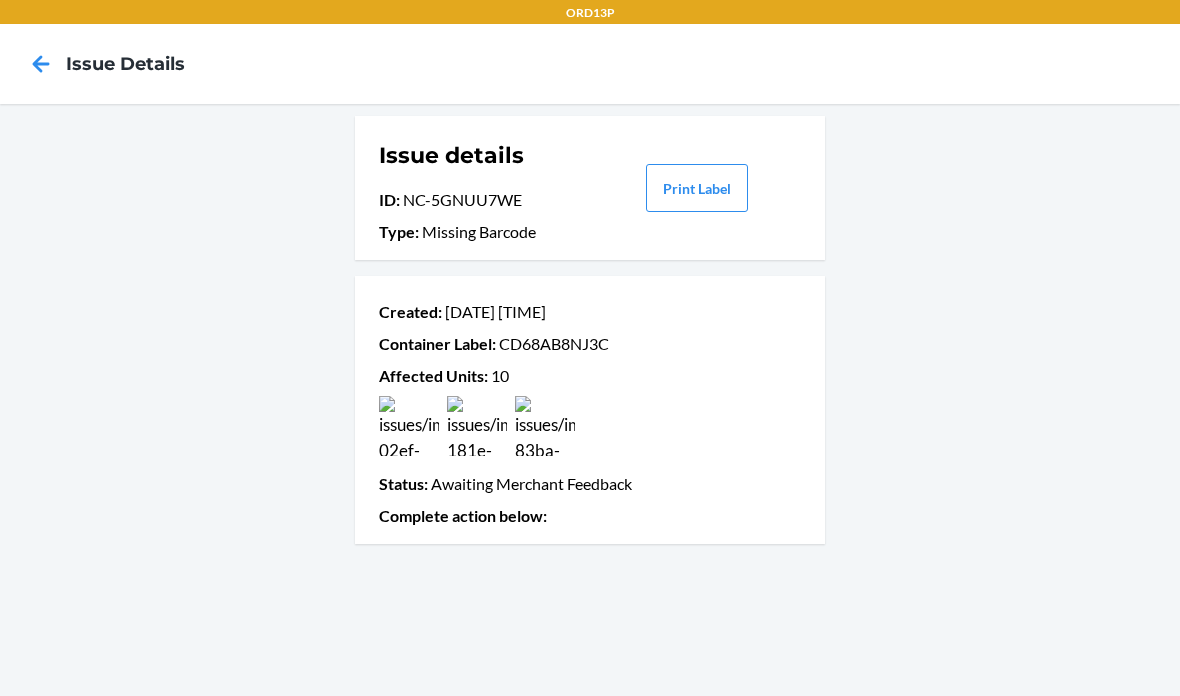 click on "ID :   NC-5GNUU7WE" at bounding box center (483, 200) 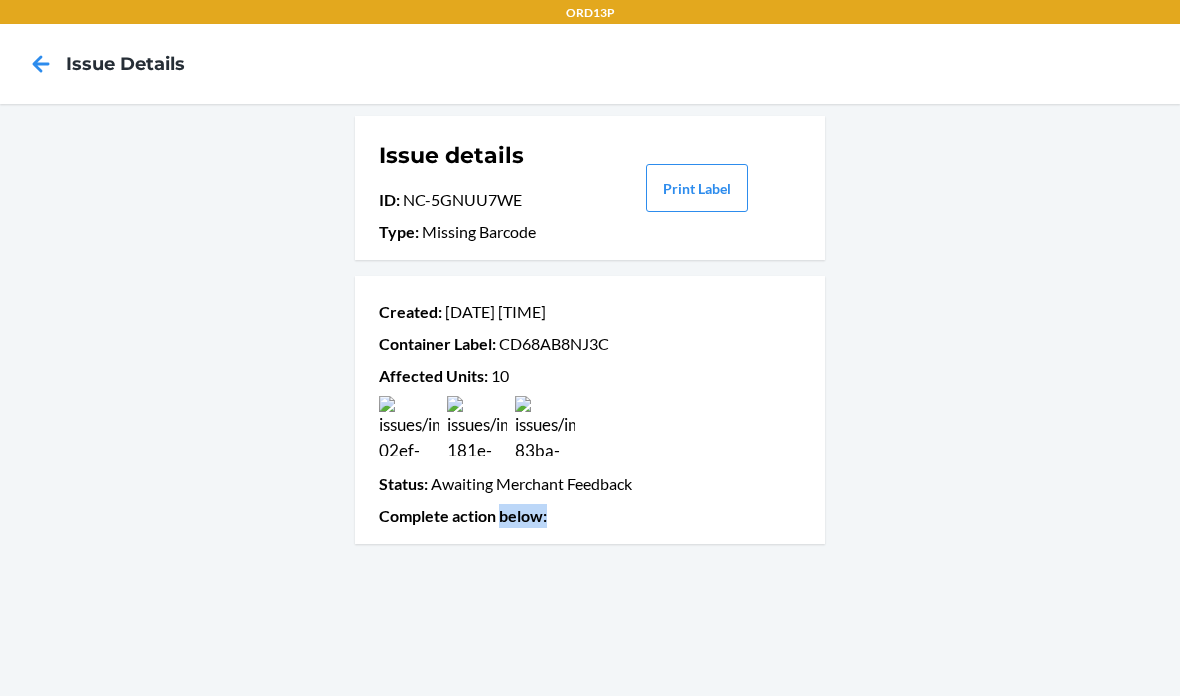 click on "Issue details ID :   NC-5GNUU7WE Type :   Missing Barcode Print Label Created :   Aug 04 01:49 PM Container Label :   CD68AB8NJ3C Affected Units :   10 Status :   Awaiting Merchant Feedback   Complete action below :" at bounding box center (590, 400) 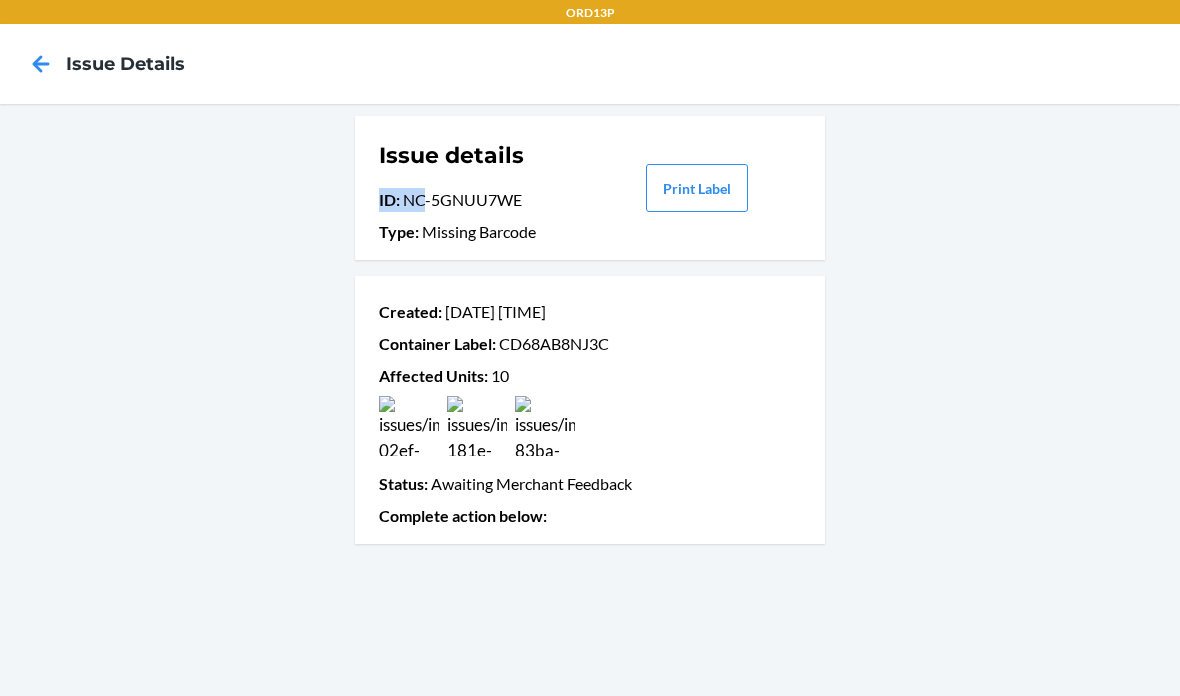 click on "ID :   NC-5GNUU7WE" at bounding box center (483, 200) 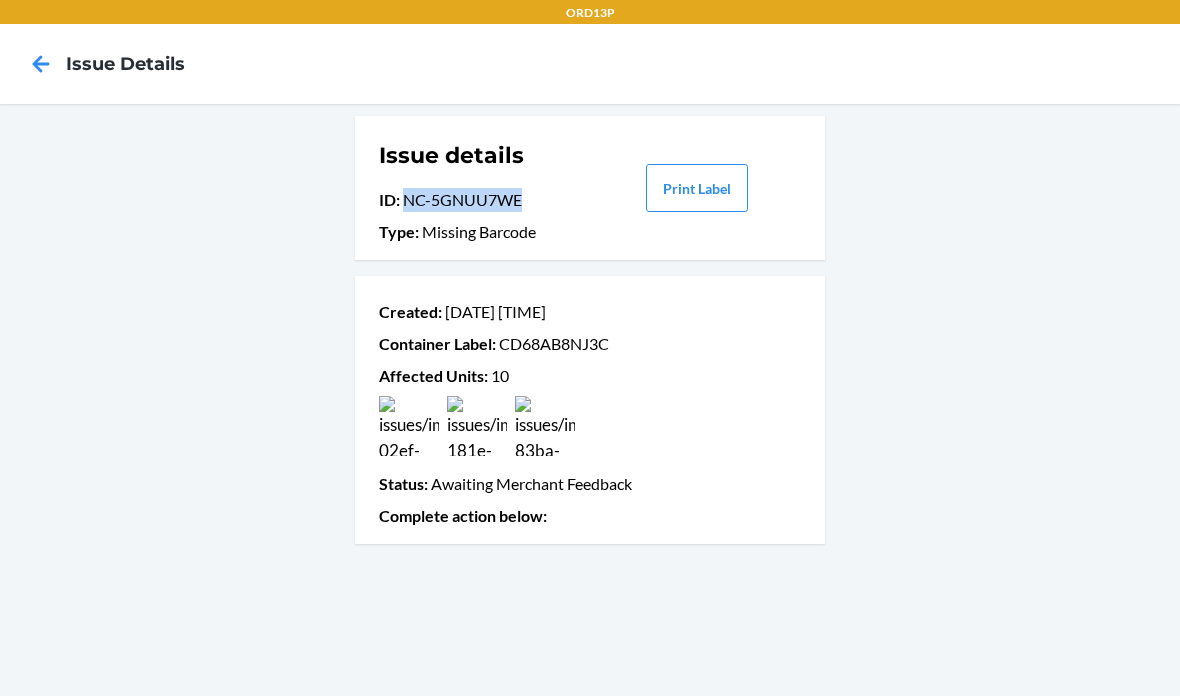 copy on "NC-5GNUU7WE" 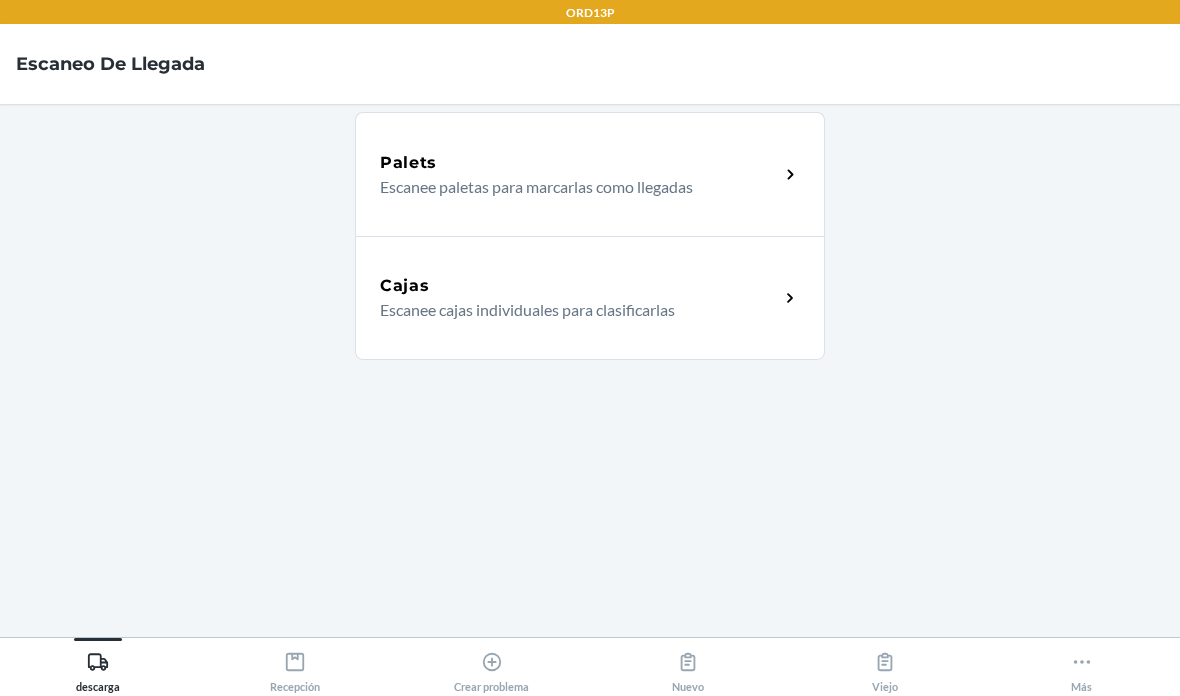 scroll, scrollTop: 80, scrollLeft: 0, axis: vertical 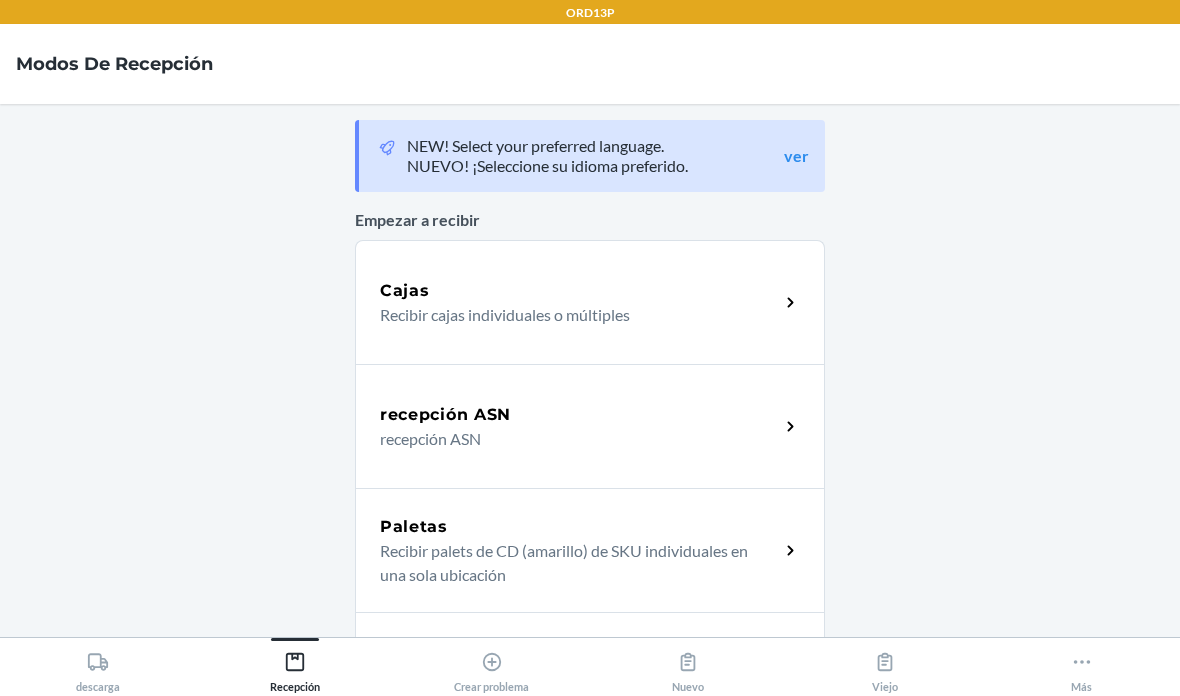 click on "Recibir cajas individuales o múltiples" at bounding box center (571, 315) 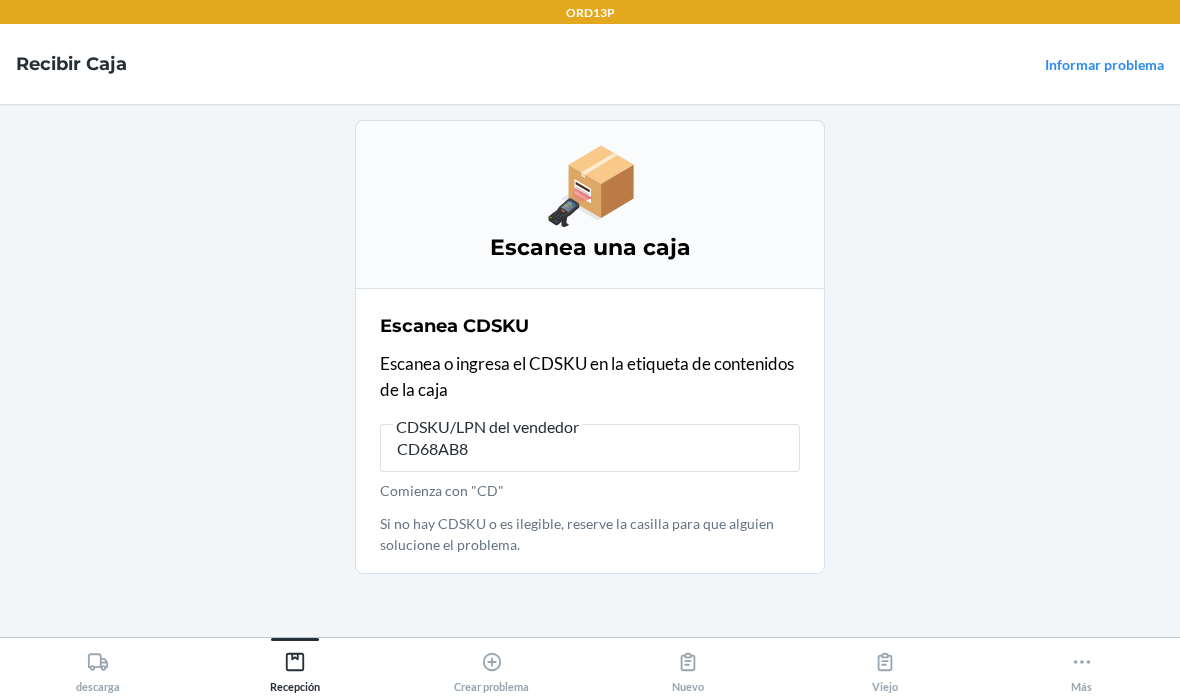 type on "CD68AB8N" 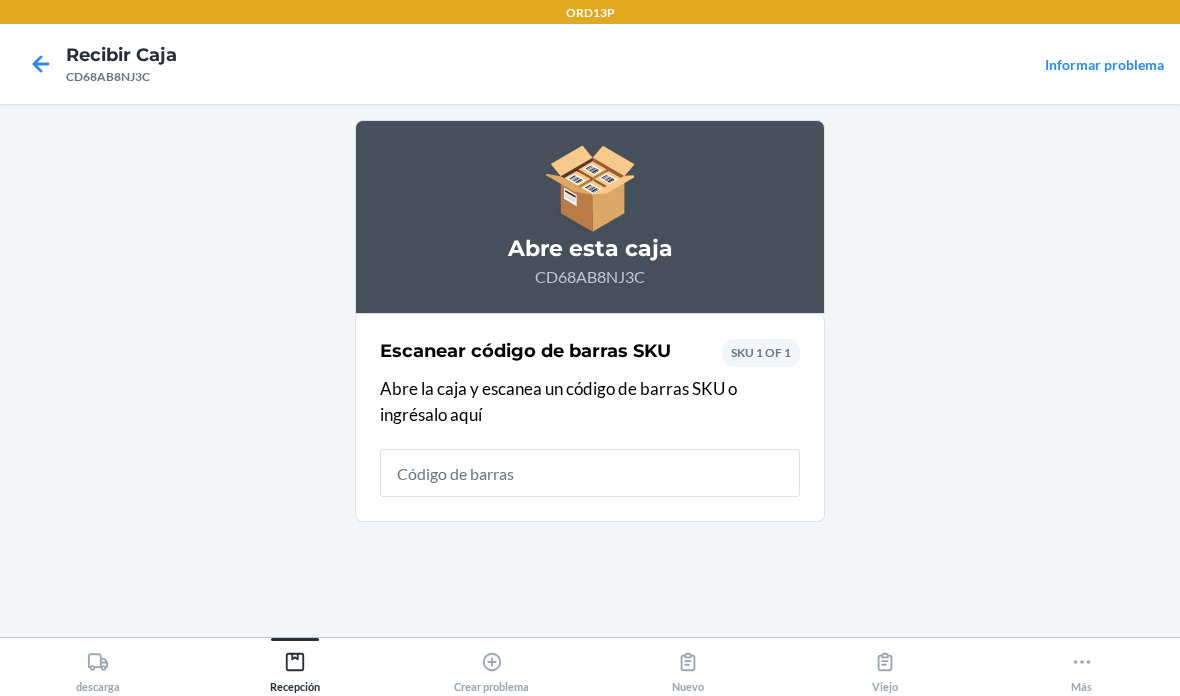 click on "Crear problema" at bounding box center (491, 665) 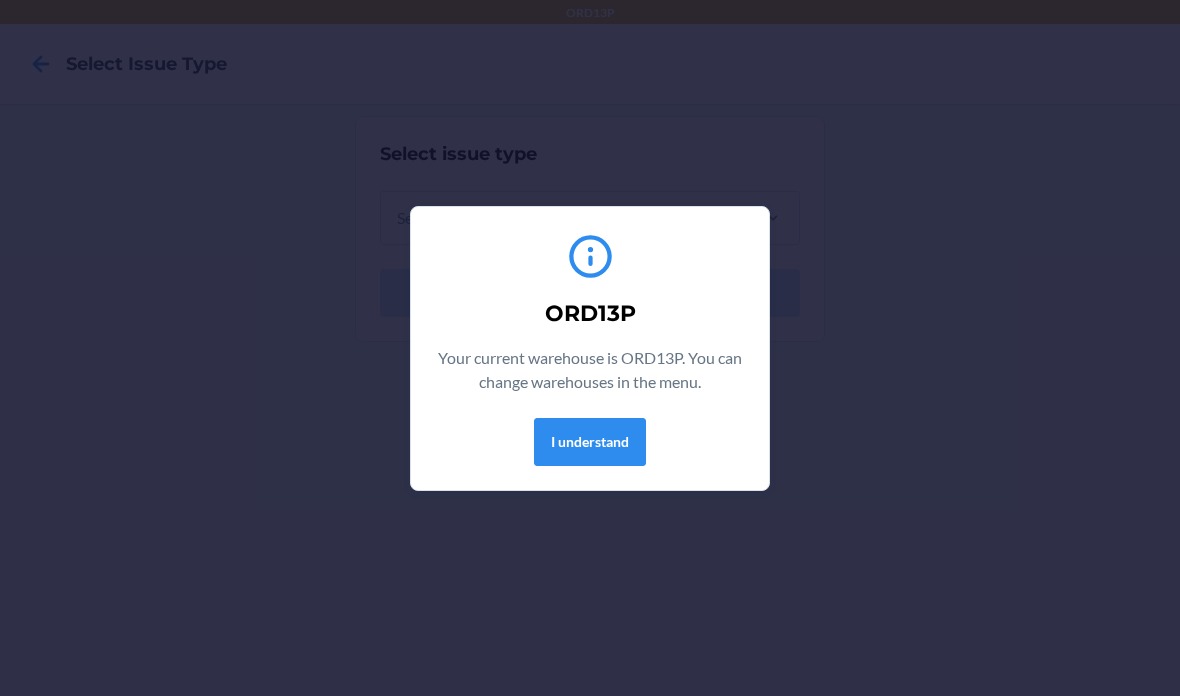 scroll, scrollTop: 0, scrollLeft: 0, axis: both 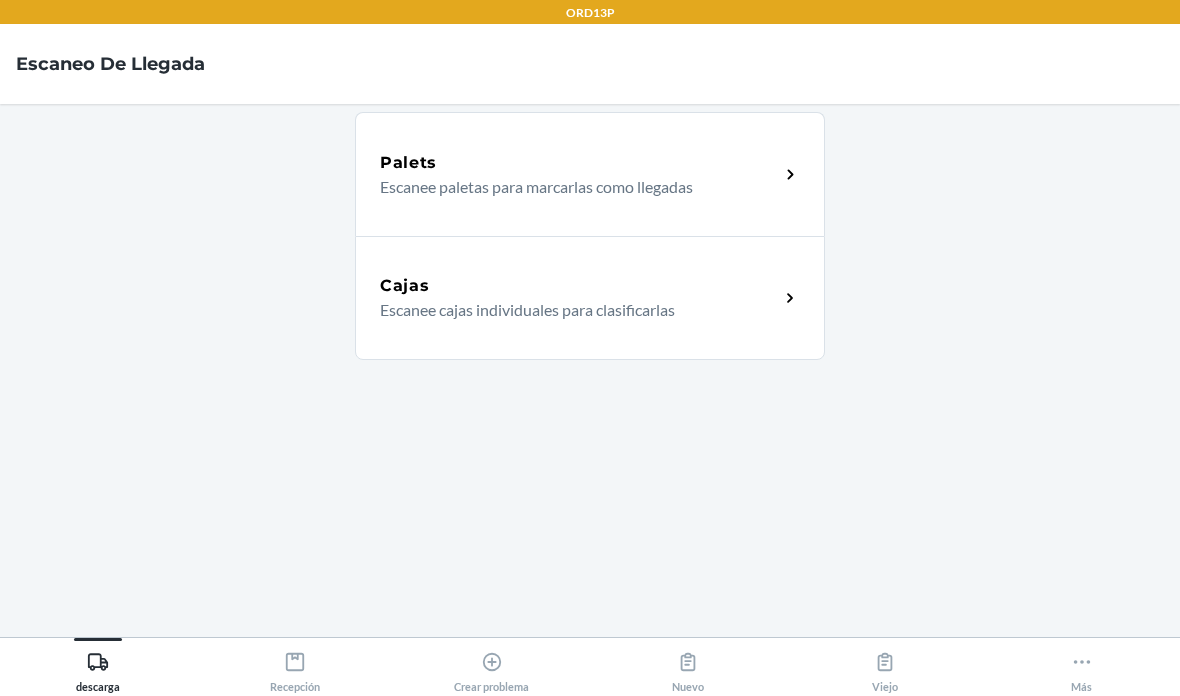 click on "Cajas" at bounding box center (579, 286) 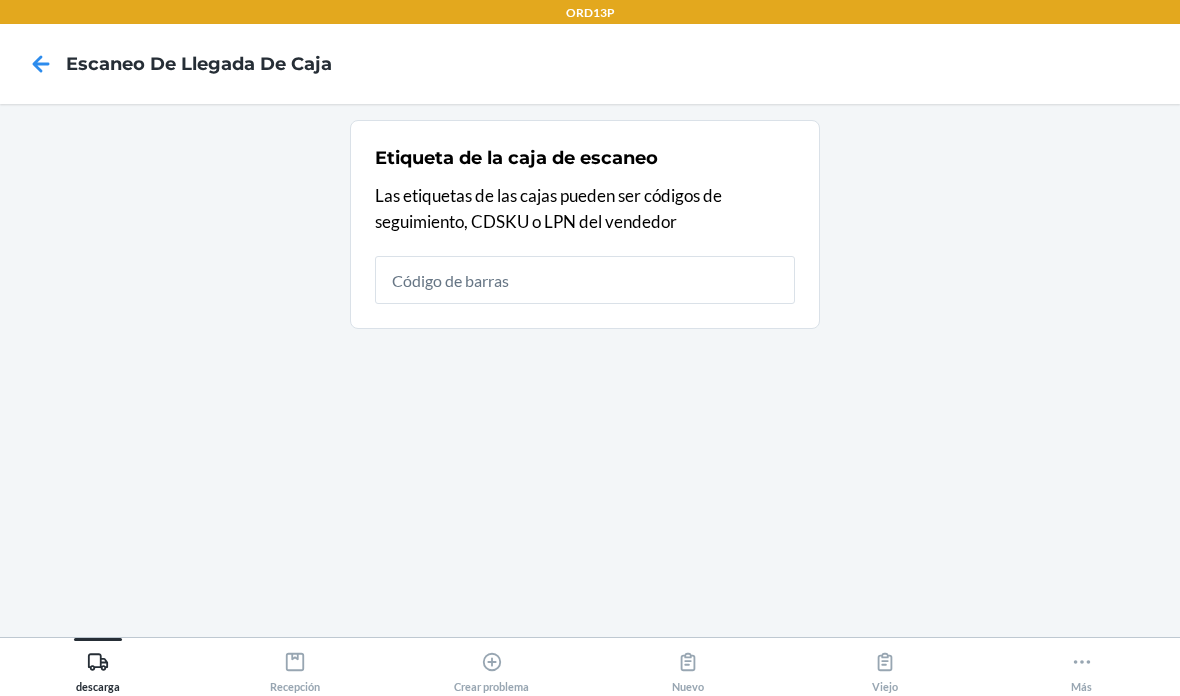 scroll, scrollTop: 80, scrollLeft: 0, axis: vertical 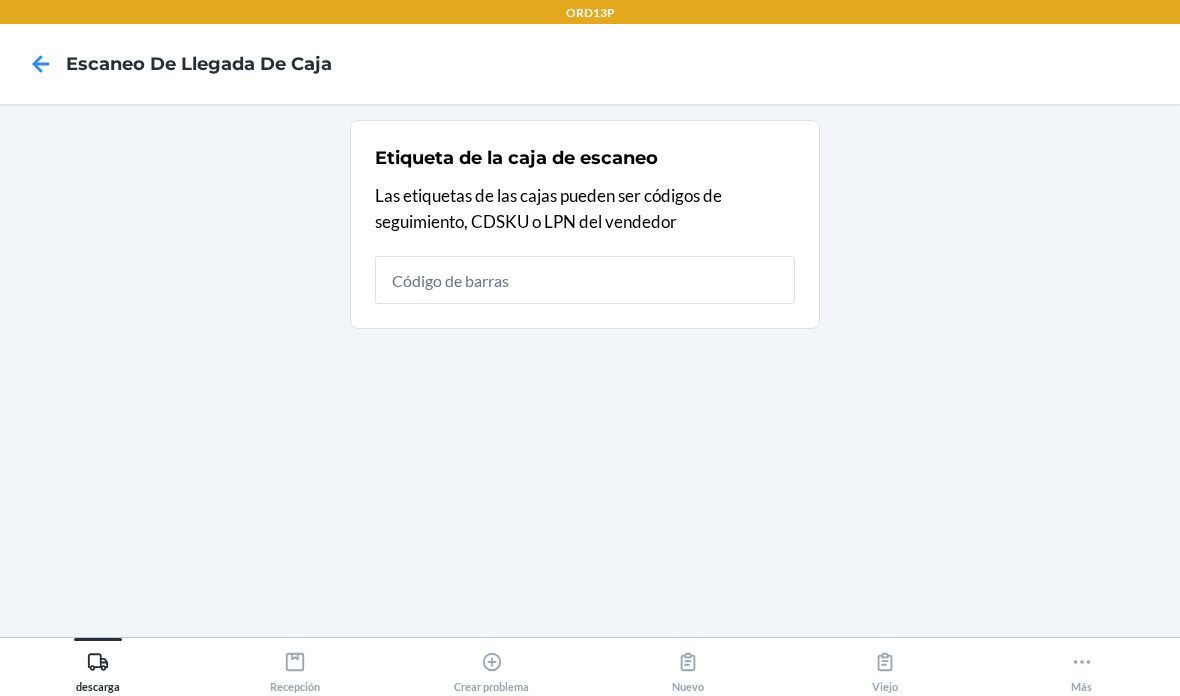 click 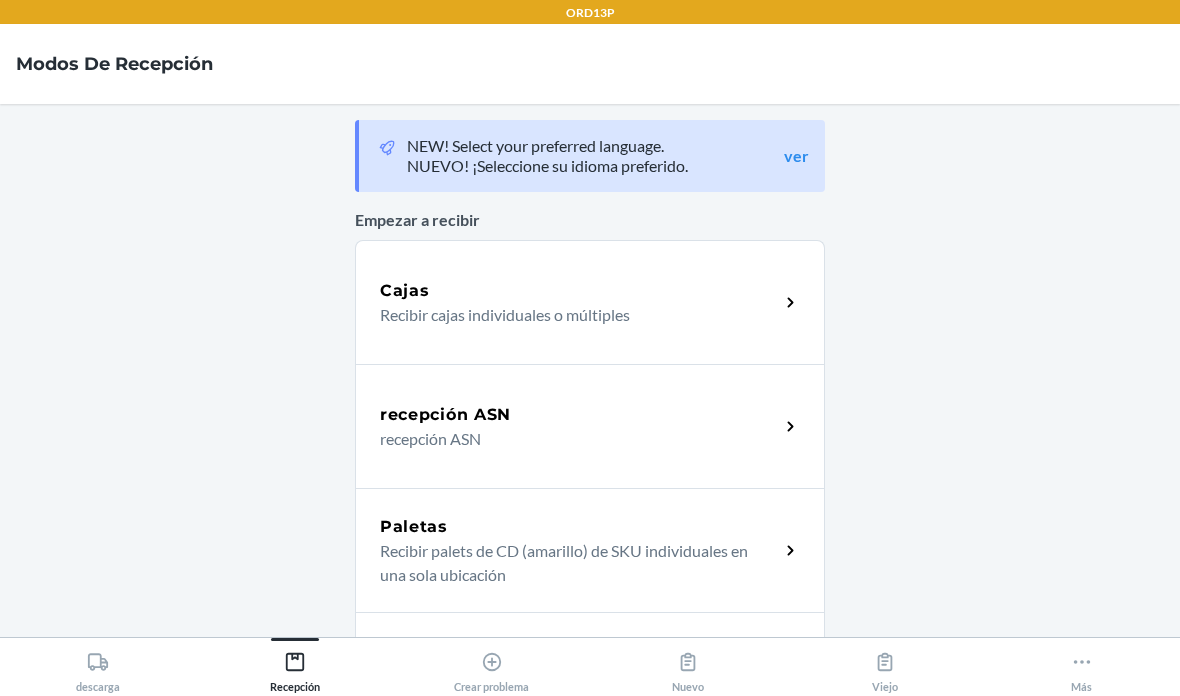click on "Cajas" at bounding box center [579, 291] 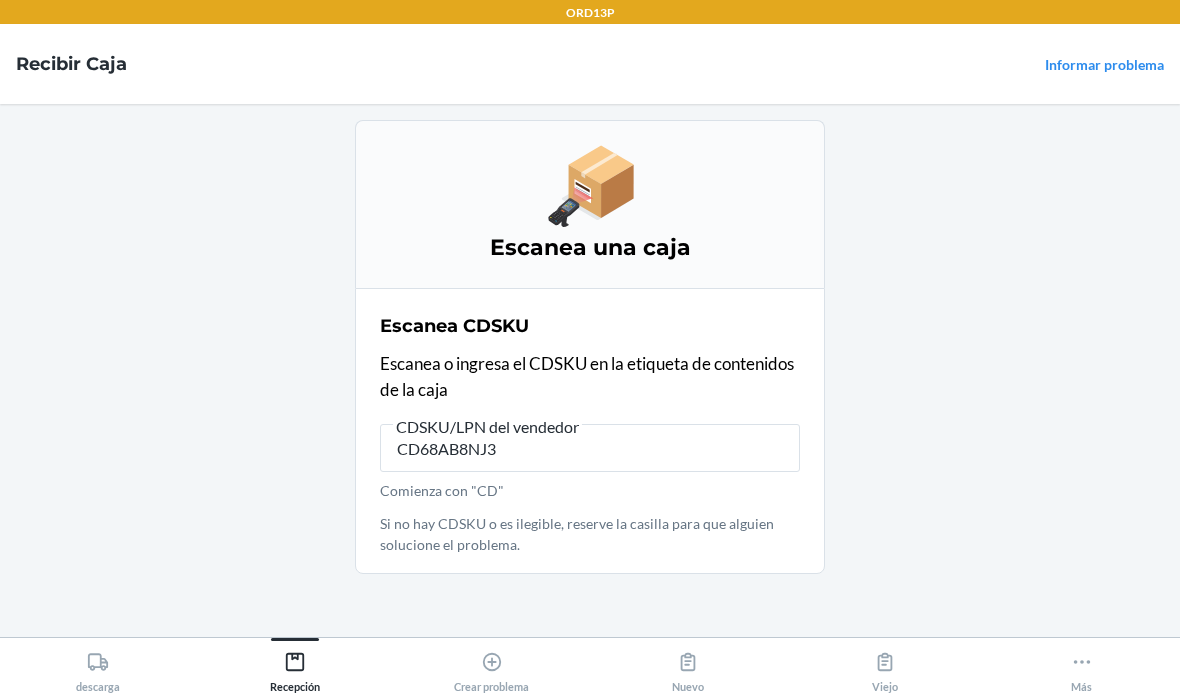 type on "CD68AB8NJ3C" 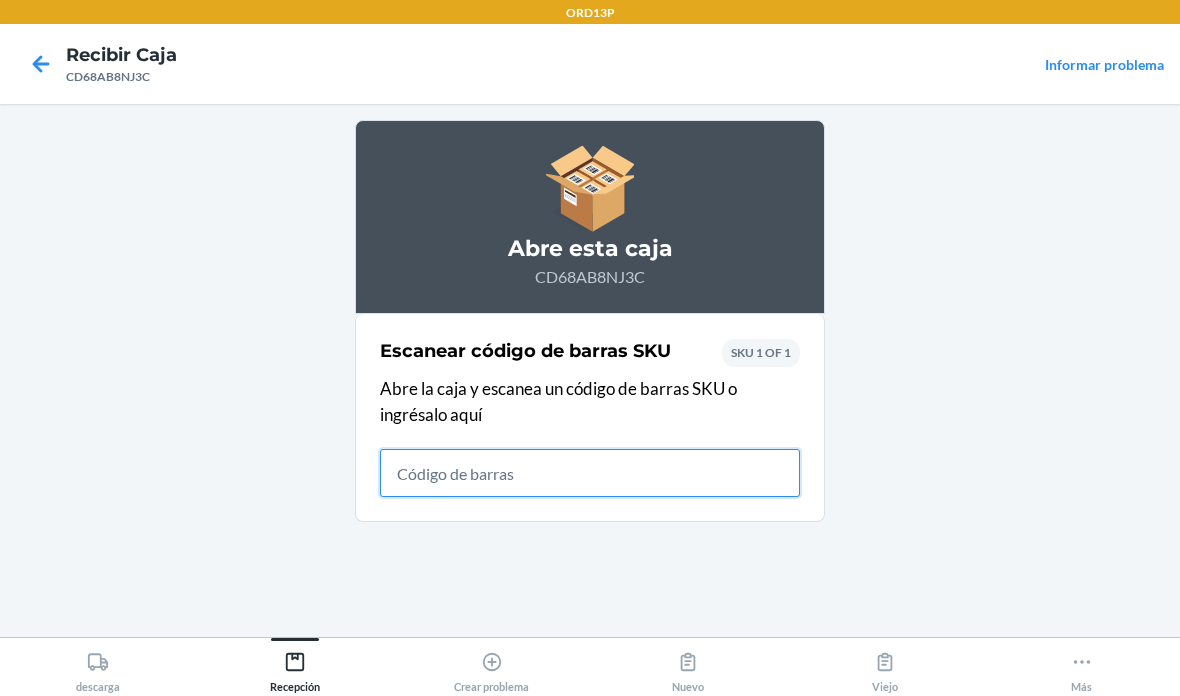 click at bounding box center (590, 473) 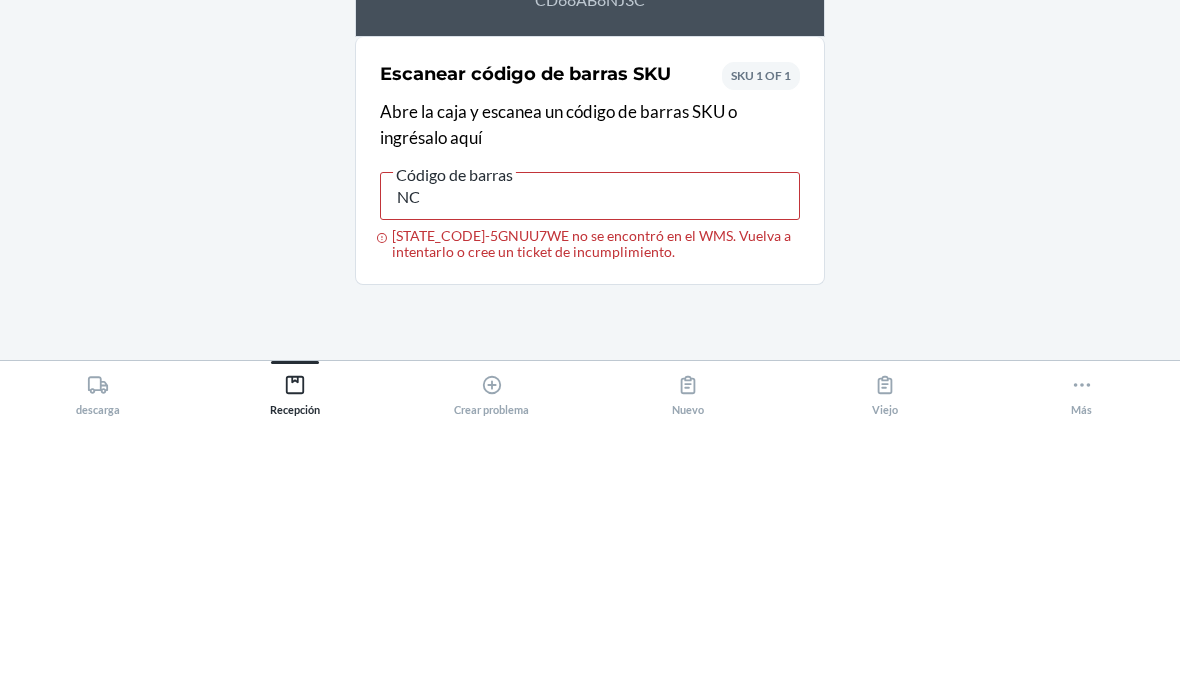 type on "N" 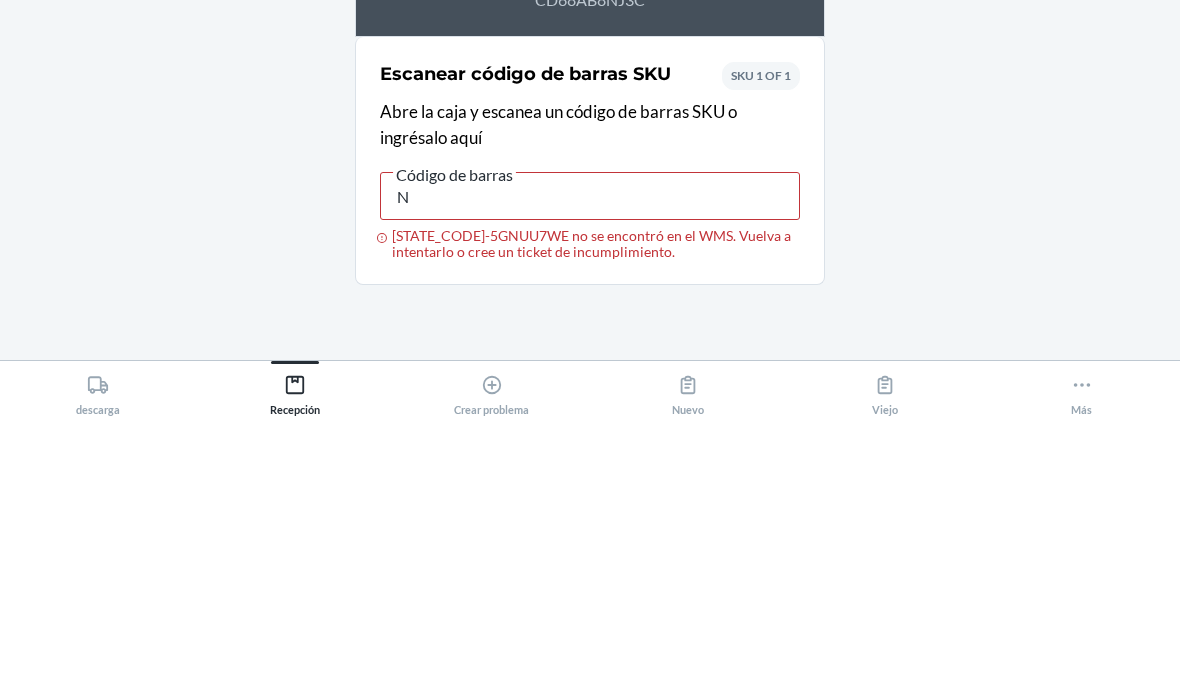 type 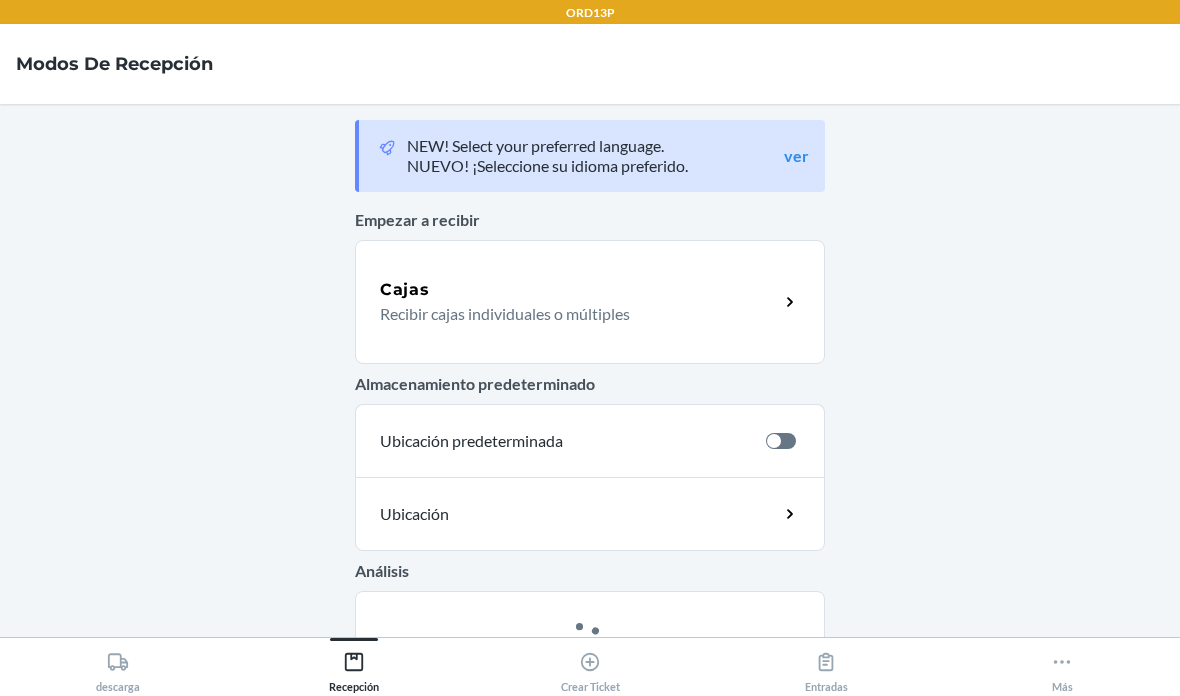 scroll, scrollTop: 0, scrollLeft: 0, axis: both 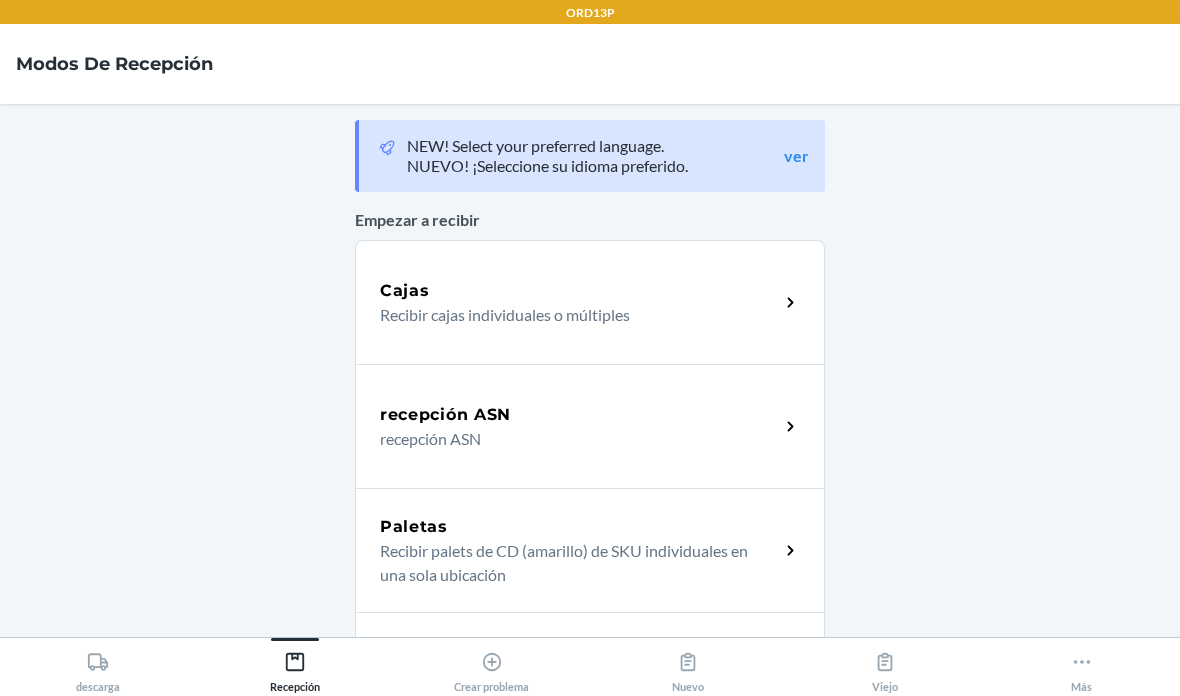 click on "Recibir cajas individuales o múltiples" at bounding box center [571, 315] 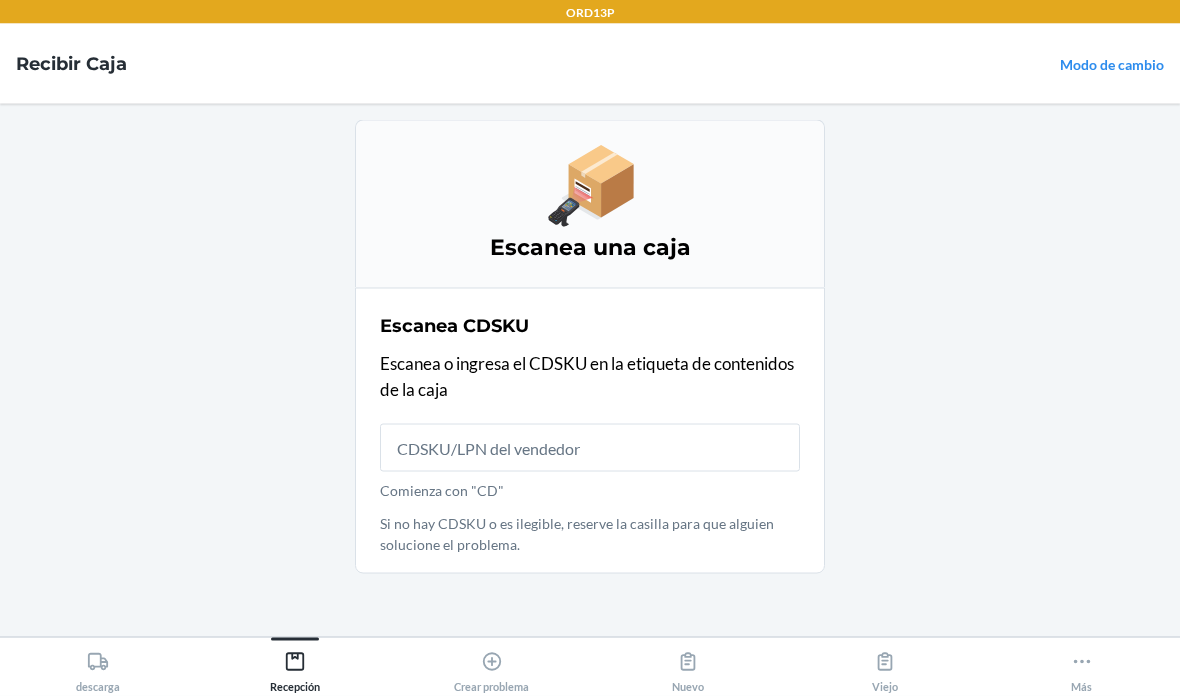 scroll, scrollTop: 80, scrollLeft: 0, axis: vertical 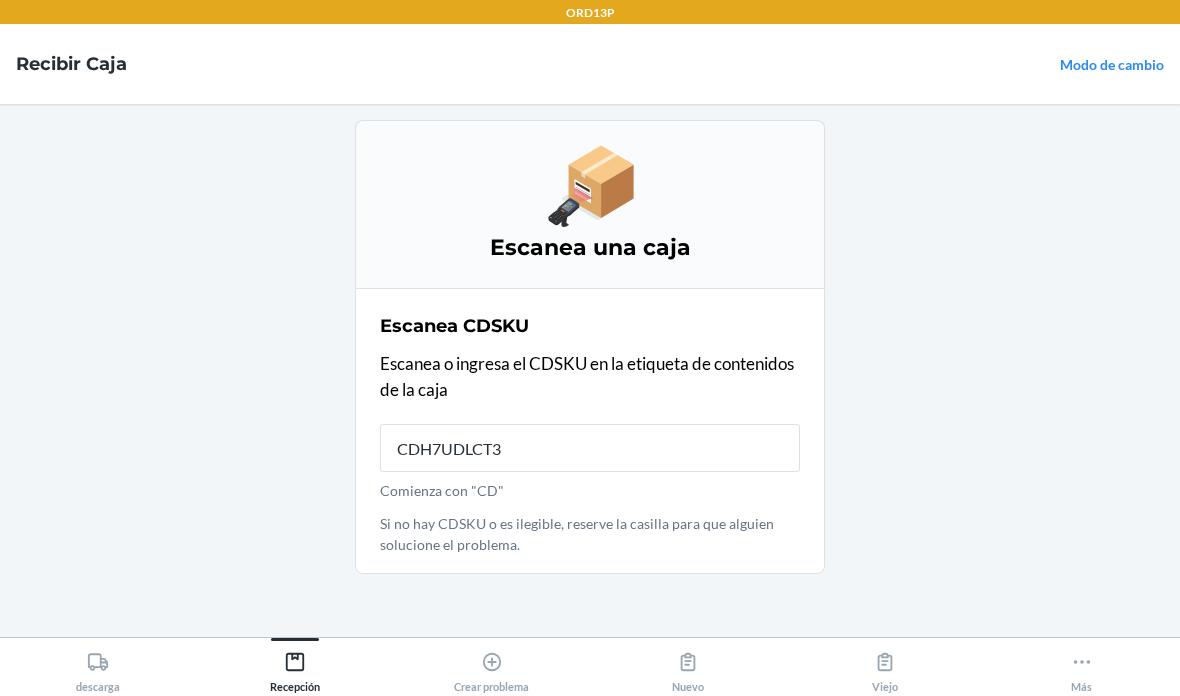 type on "CDH7UDLCT3L" 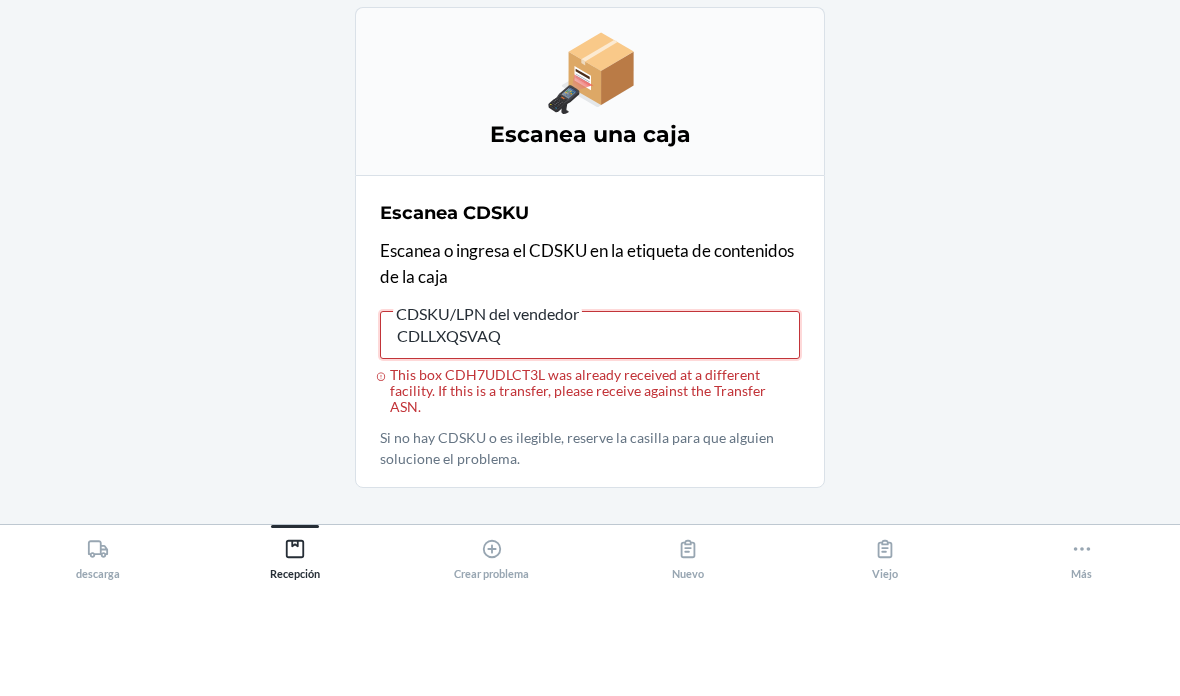 type on "CDLLXQSVAQY" 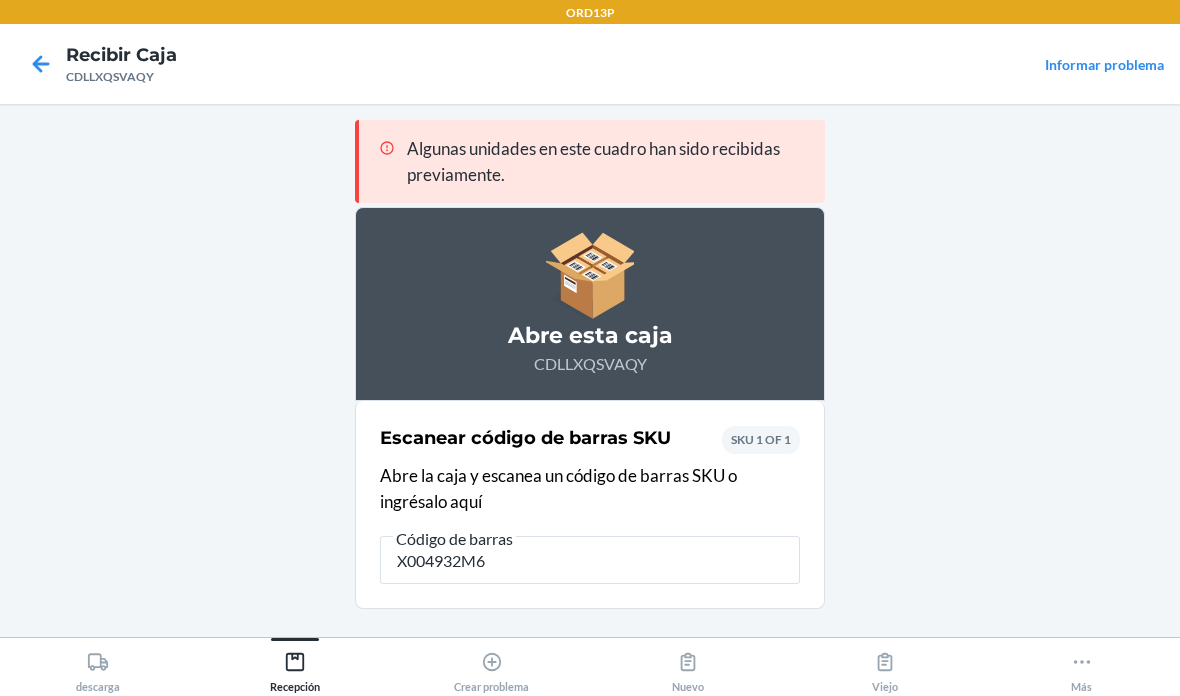 type on "X004932M65" 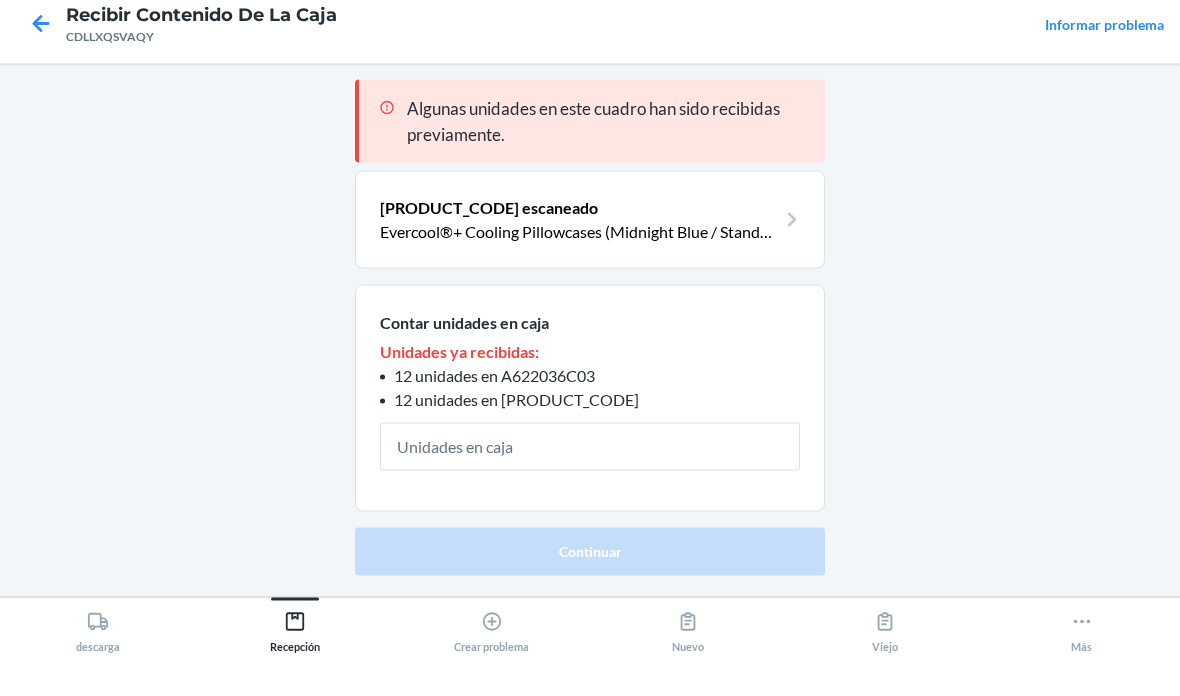 click at bounding box center [590, 487] 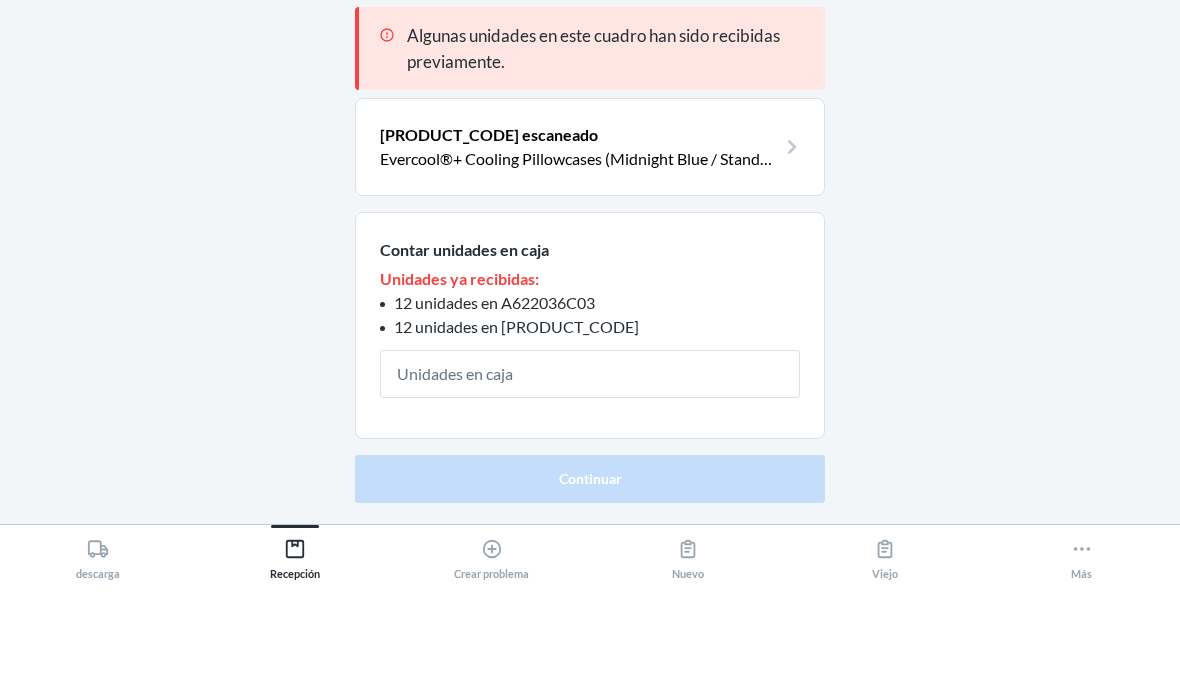 click at bounding box center [590, 487] 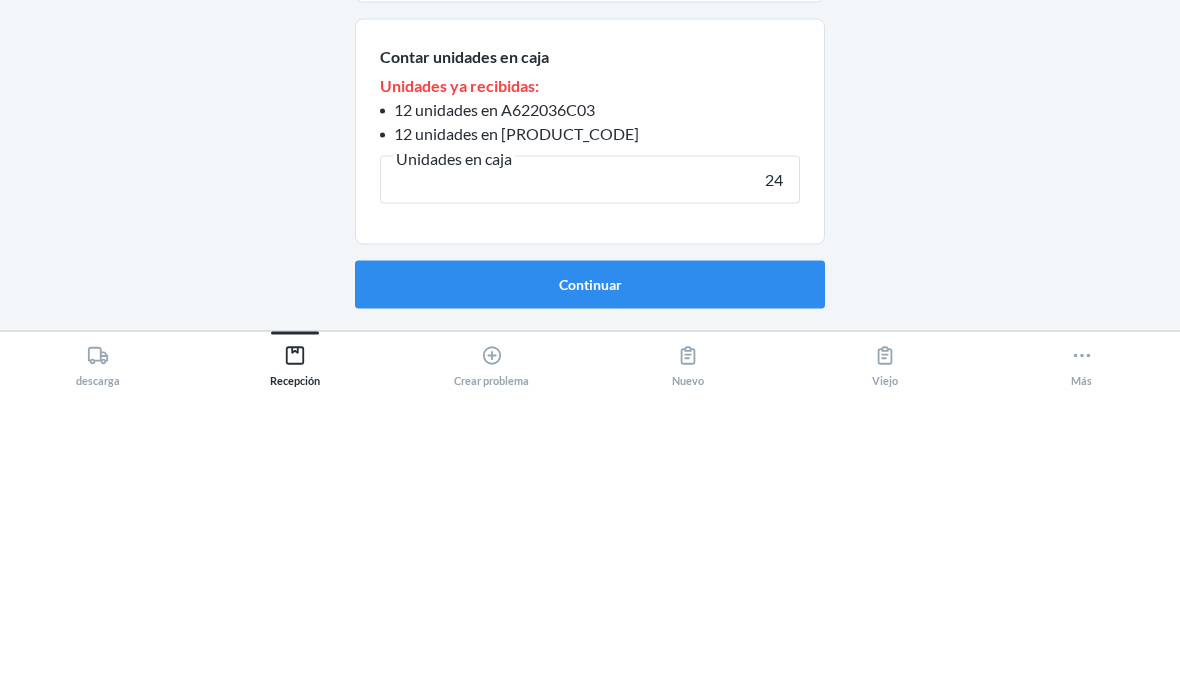 type on "24" 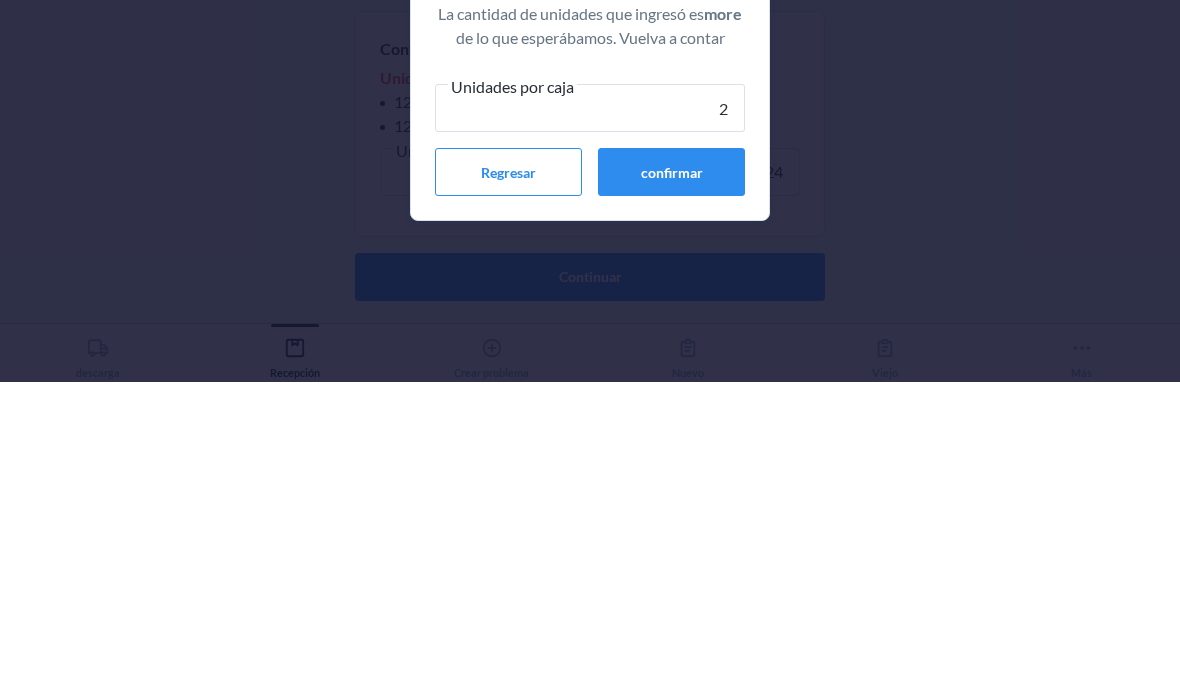 type on "24" 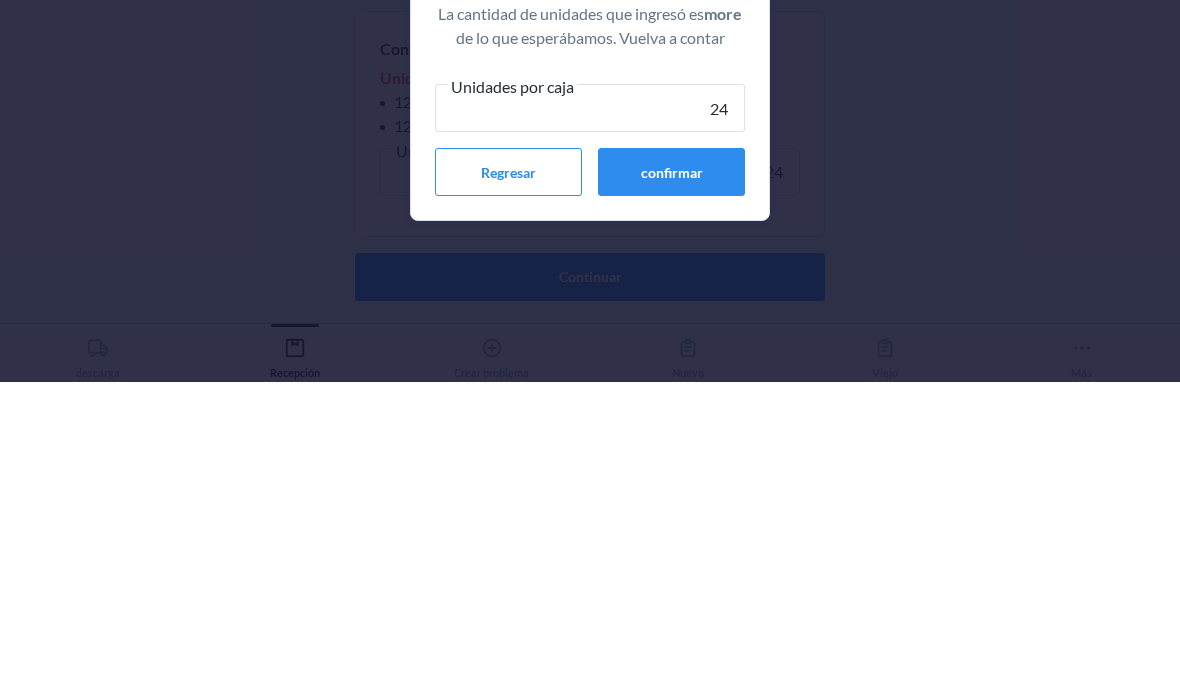 click on "confirmar" at bounding box center (671, 486) 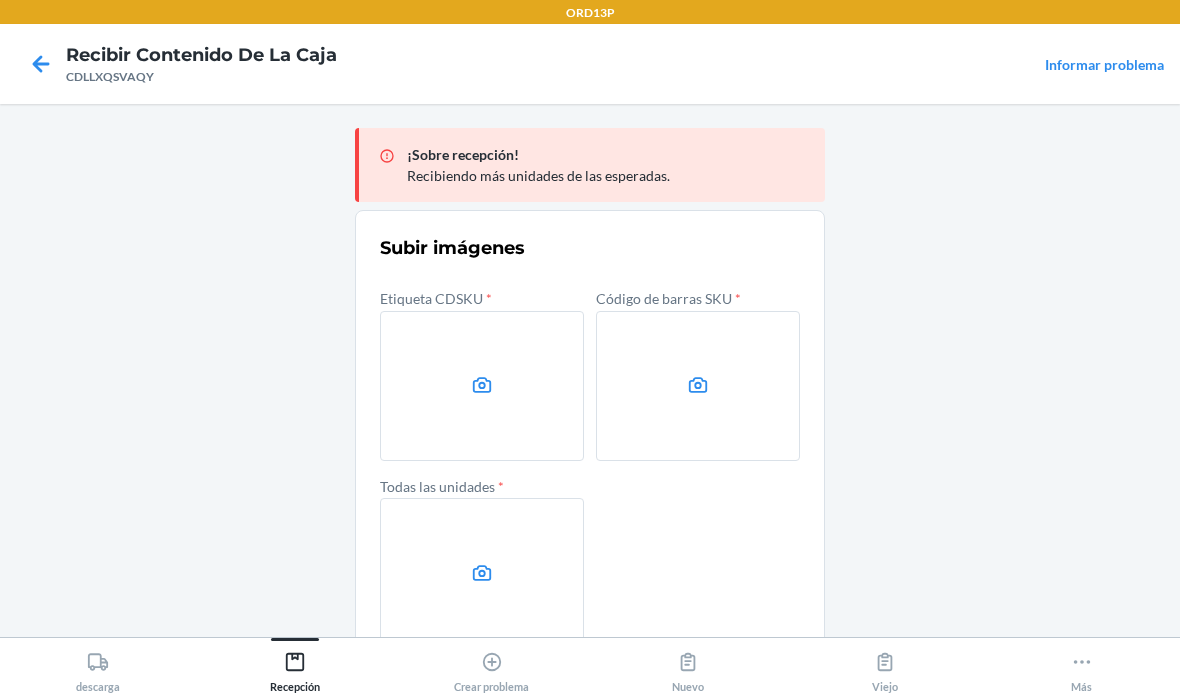 click at bounding box center [482, 386] 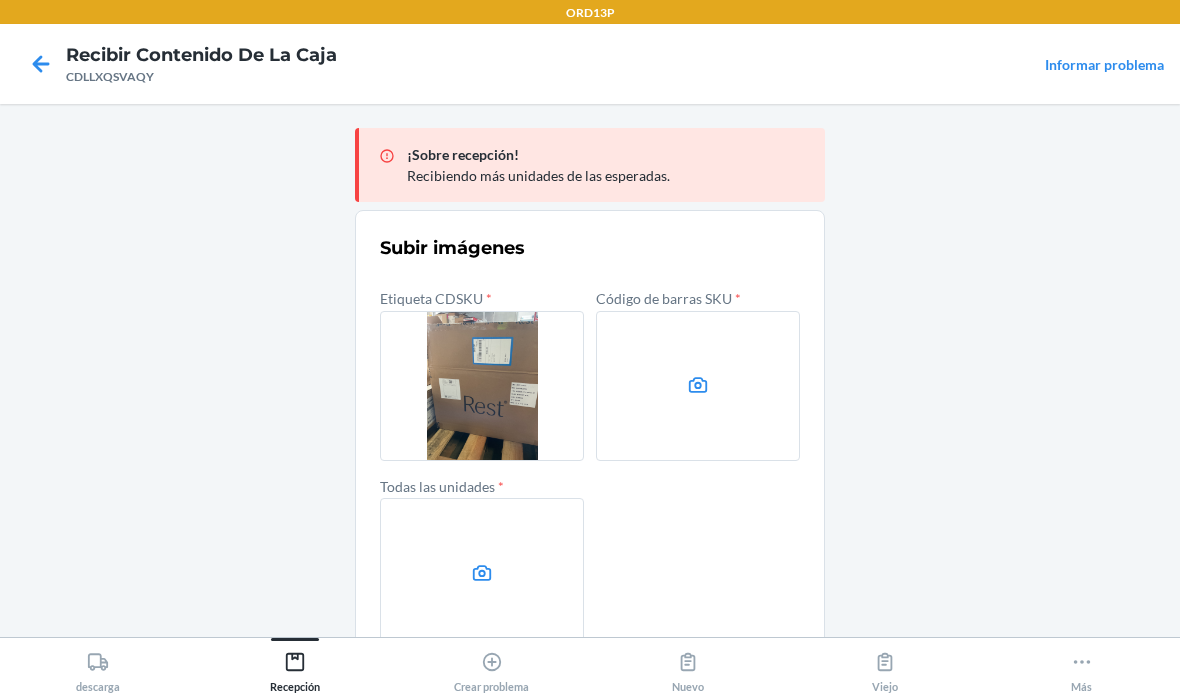 click at bounding box center (698, 386) 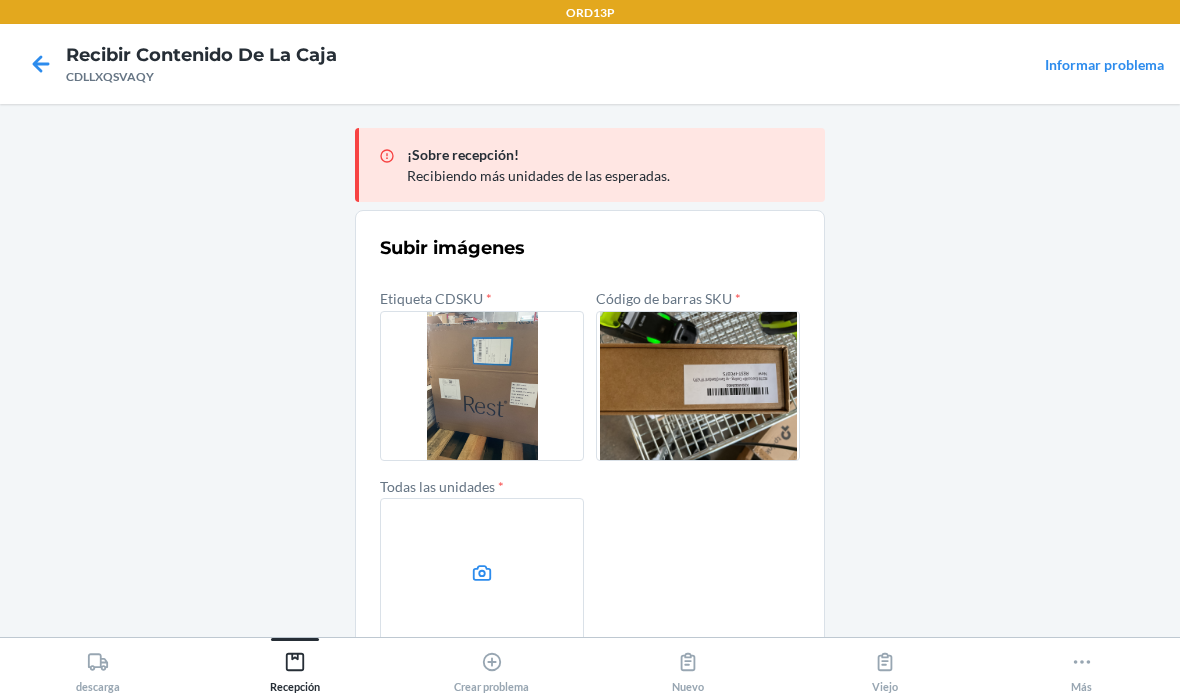 click at bounding box center [482, 573] 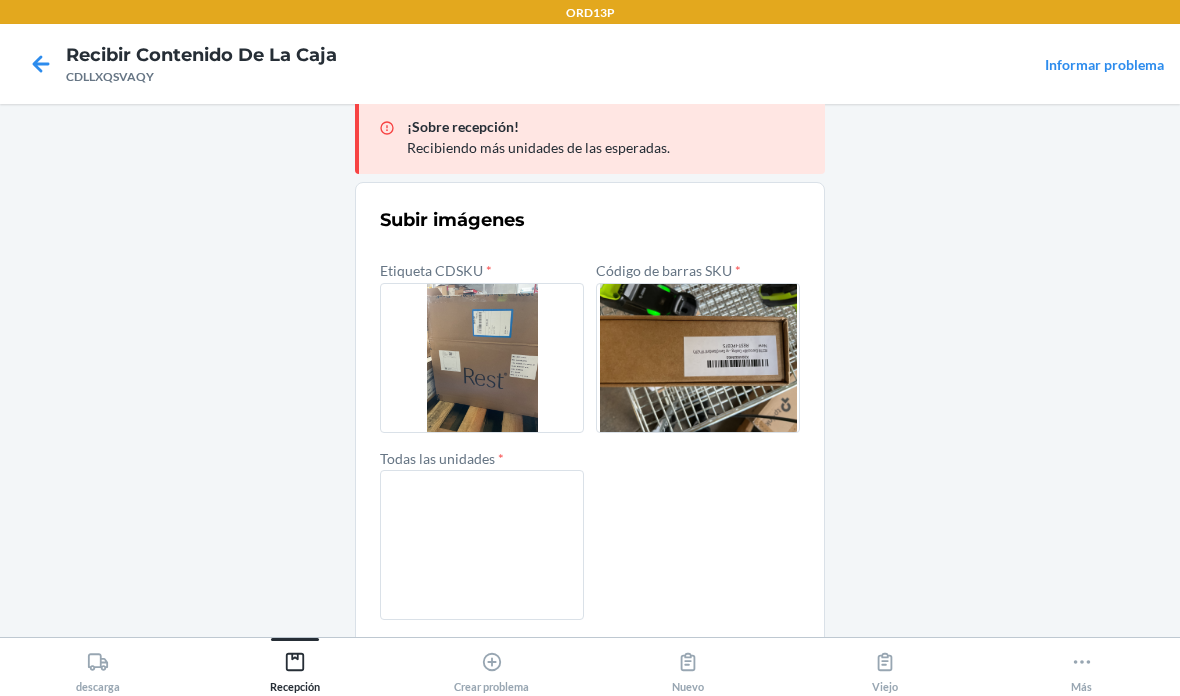 scroll, scrollTop: 27, scrollLeft: 0, axis: vertical 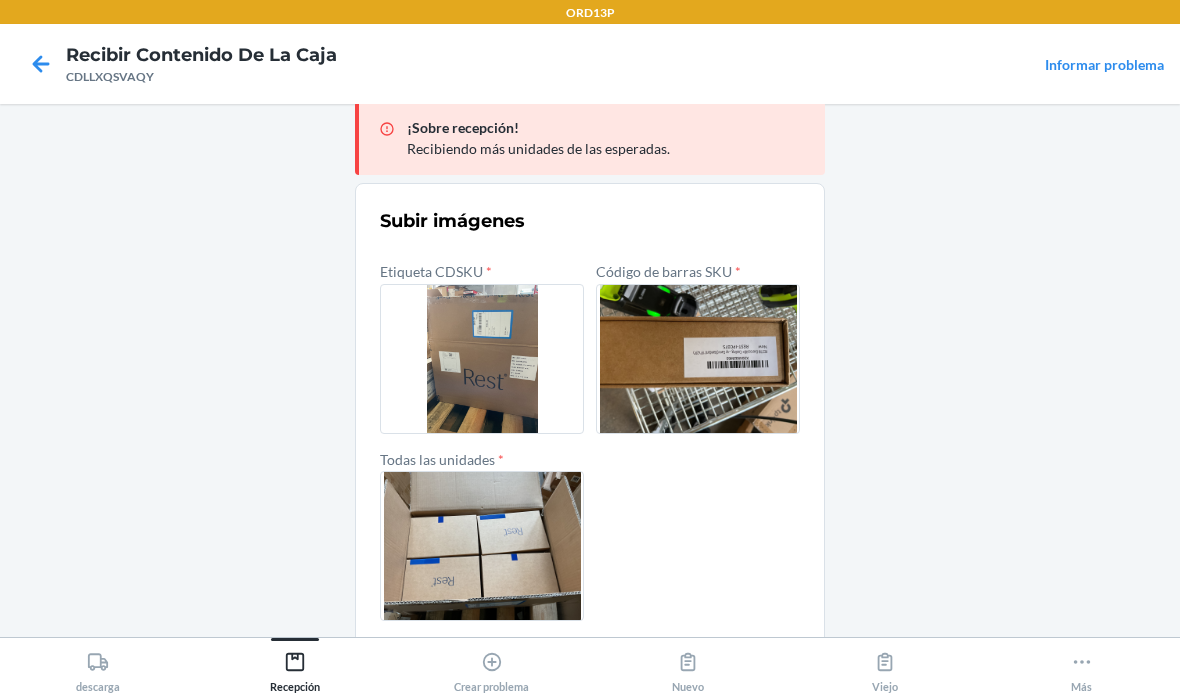 click on "confirmar" at bounding box center [590, 669] 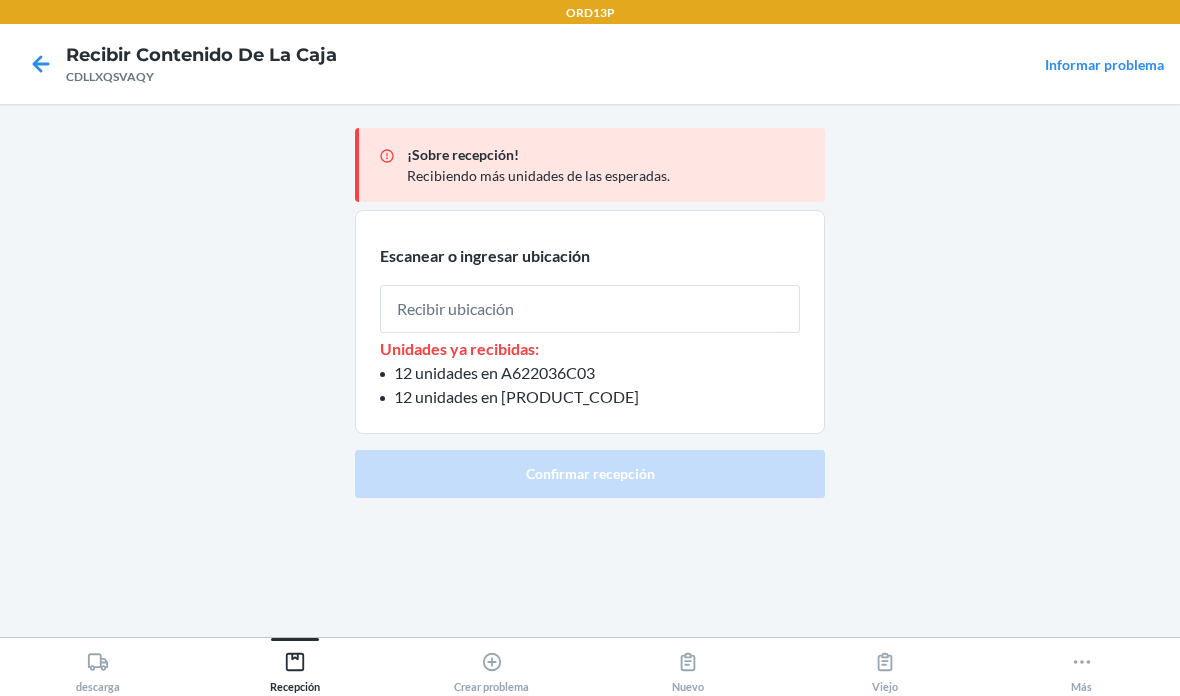 scroll, scrollTop: 0, scrollLeft: 0, axis: both 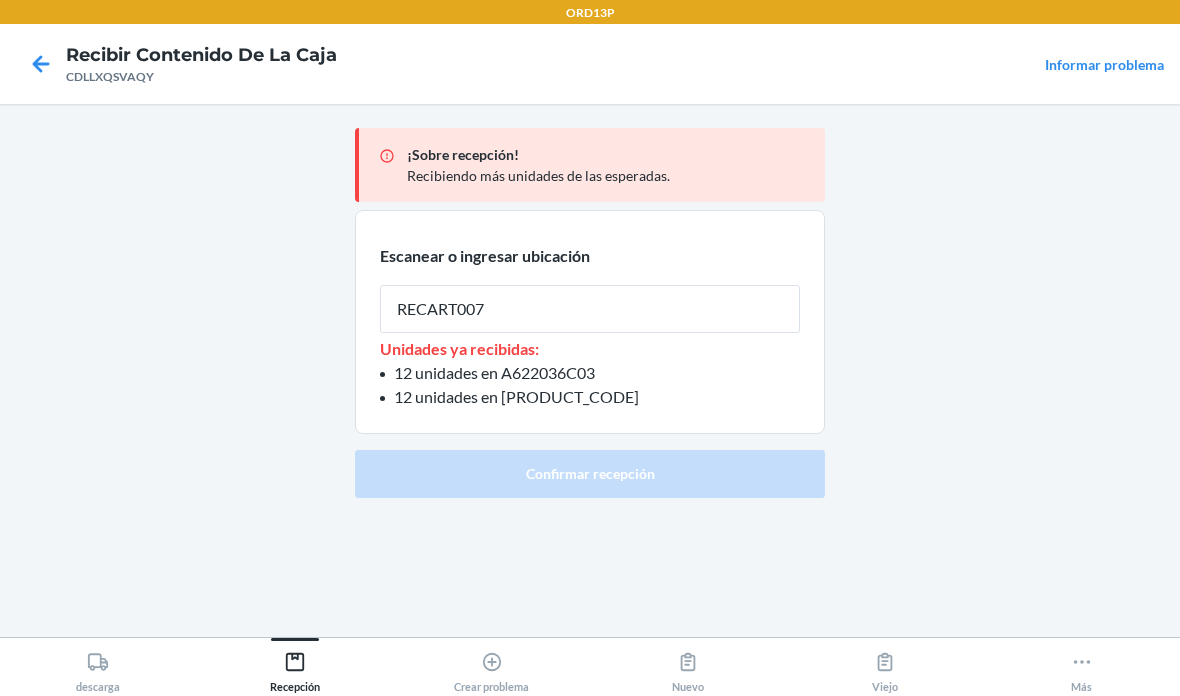 type on "RECART007" 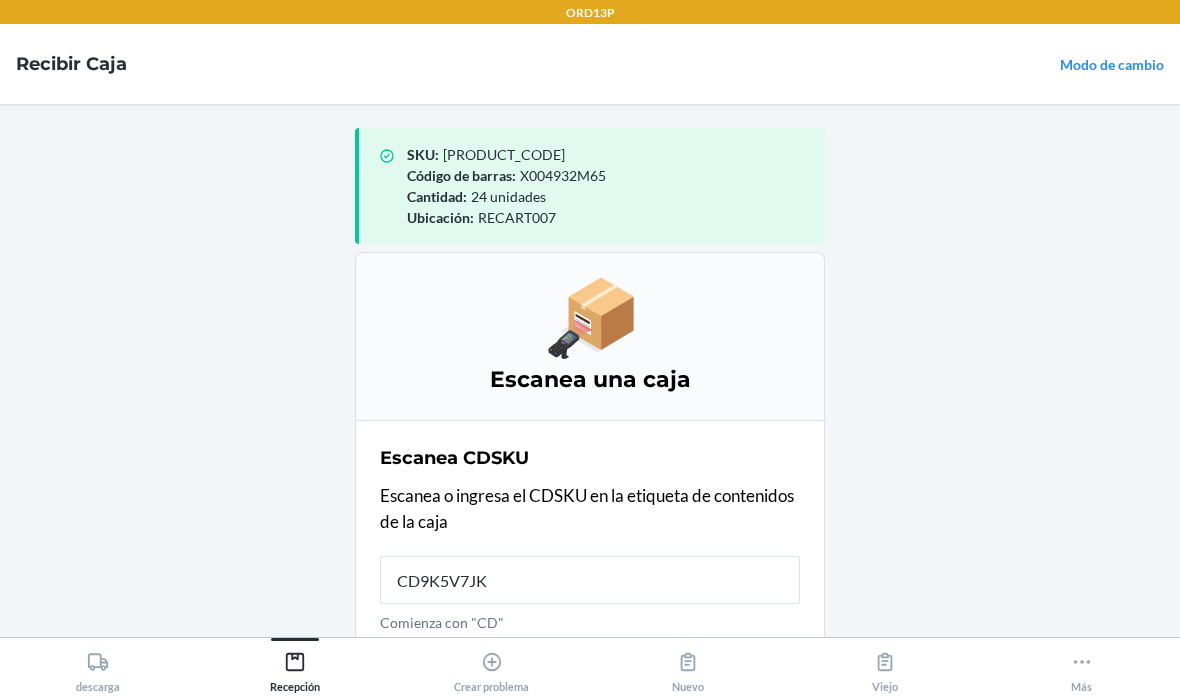 type on "CD9K5V7JK9" 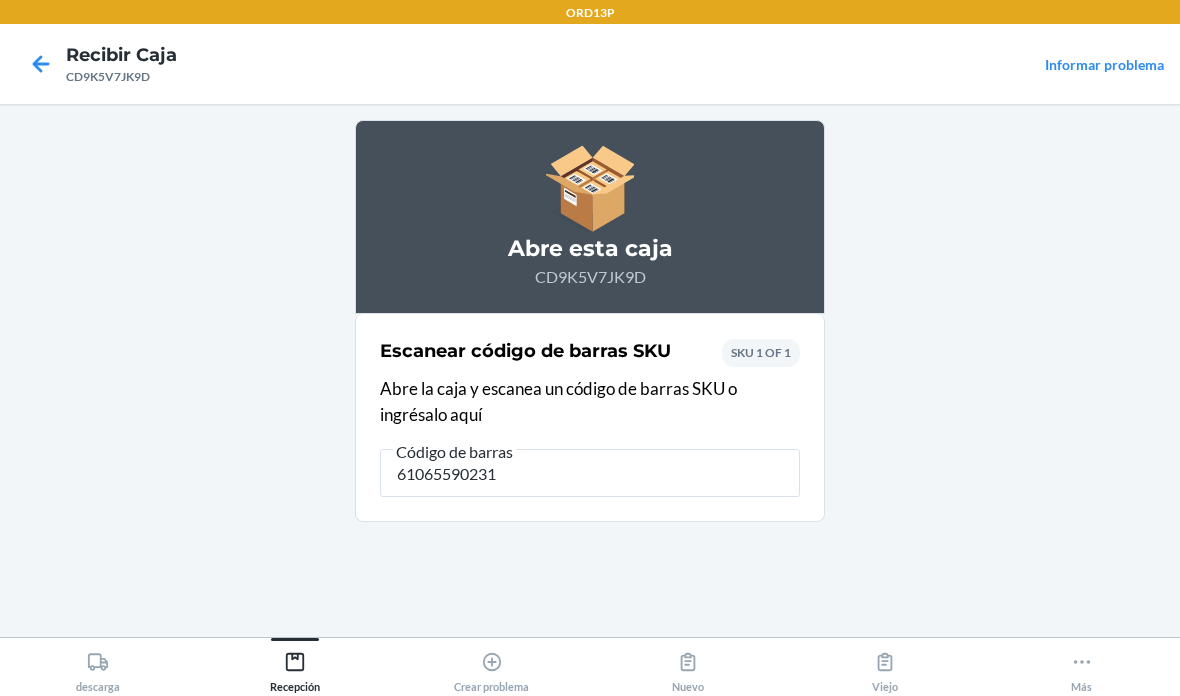 type on "610655902316" 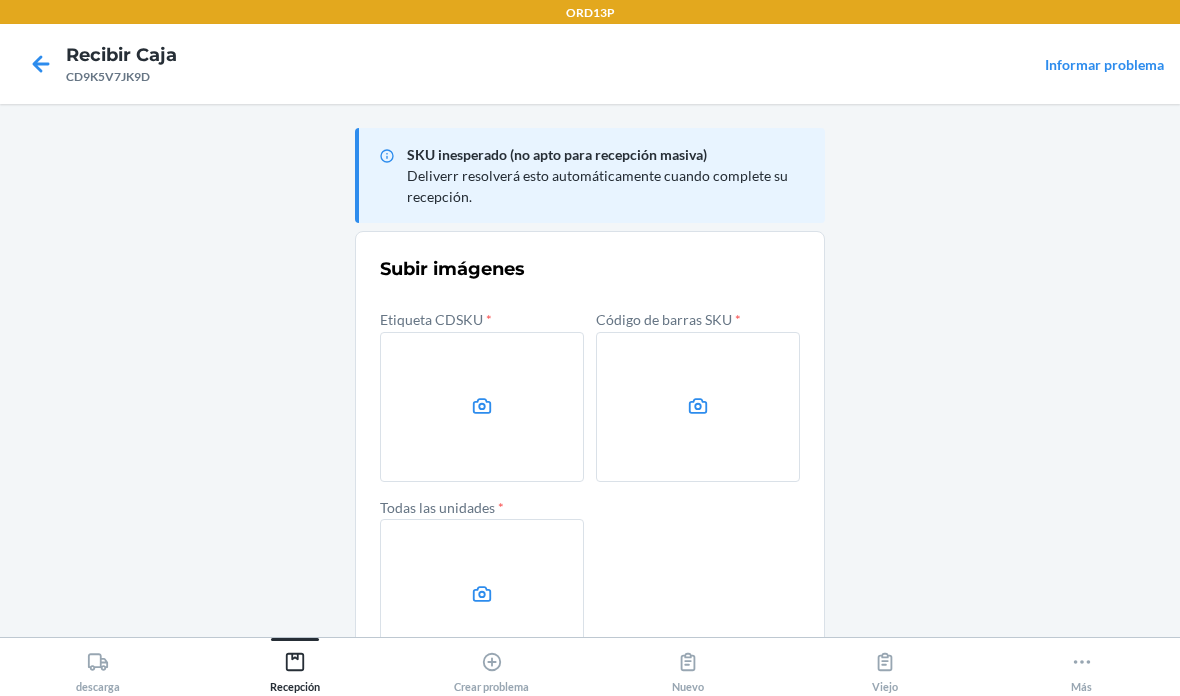 click 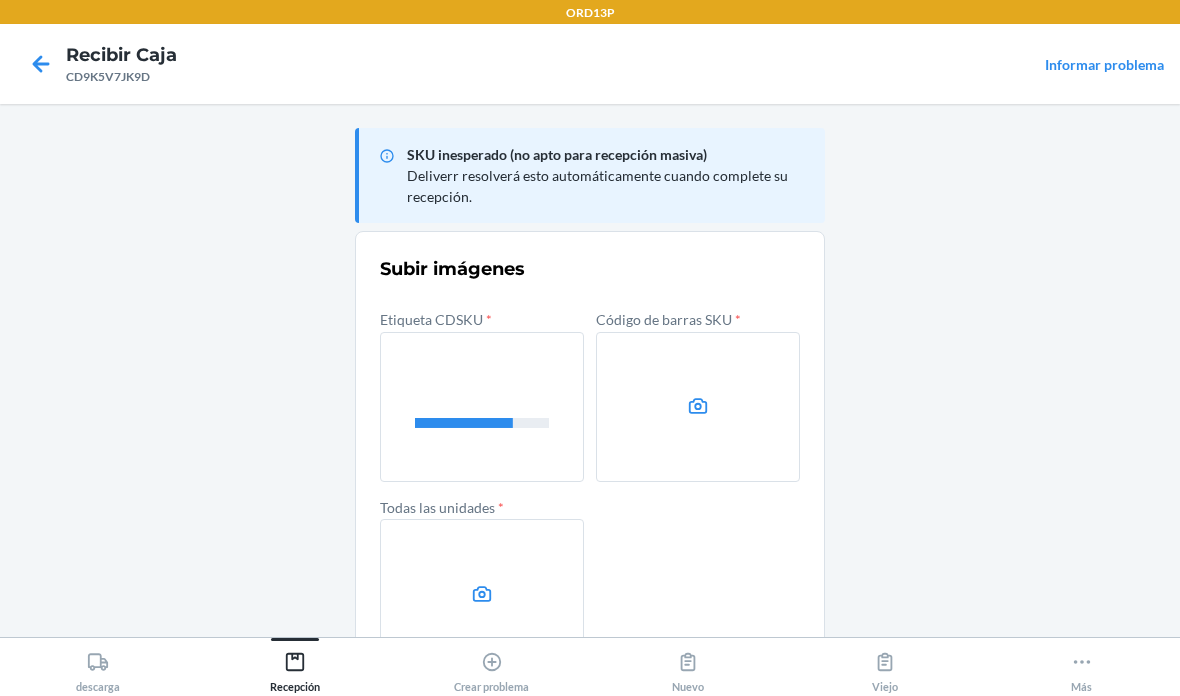 click at bounding box center (698, 407) 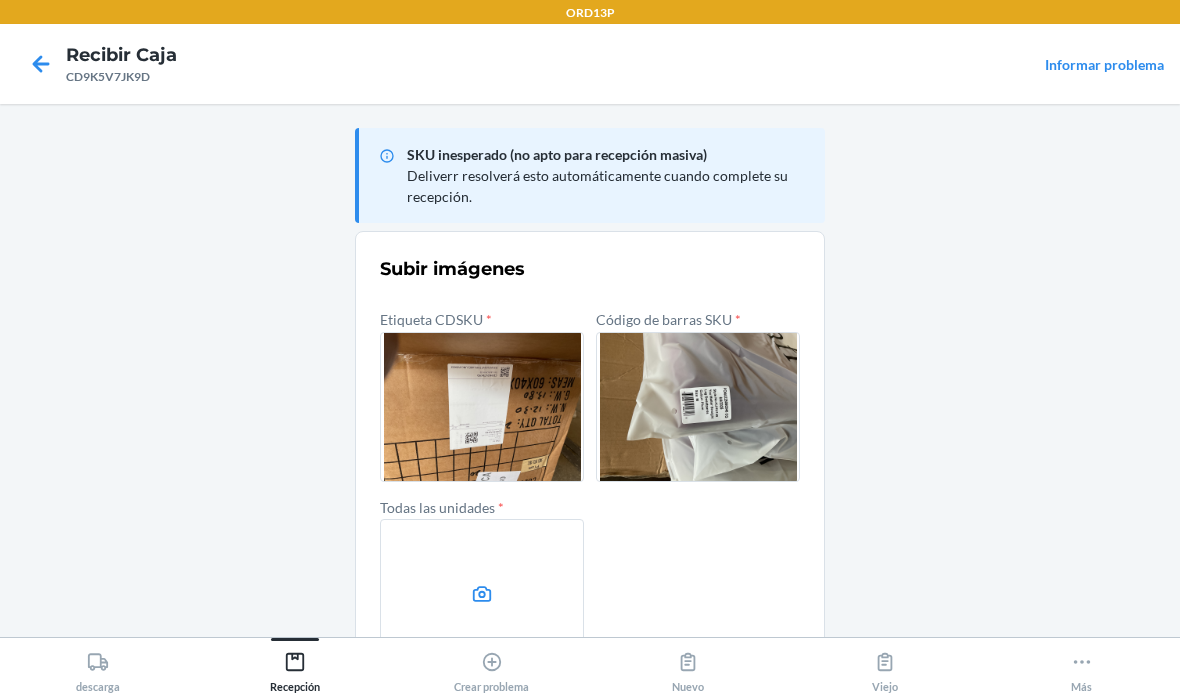 click 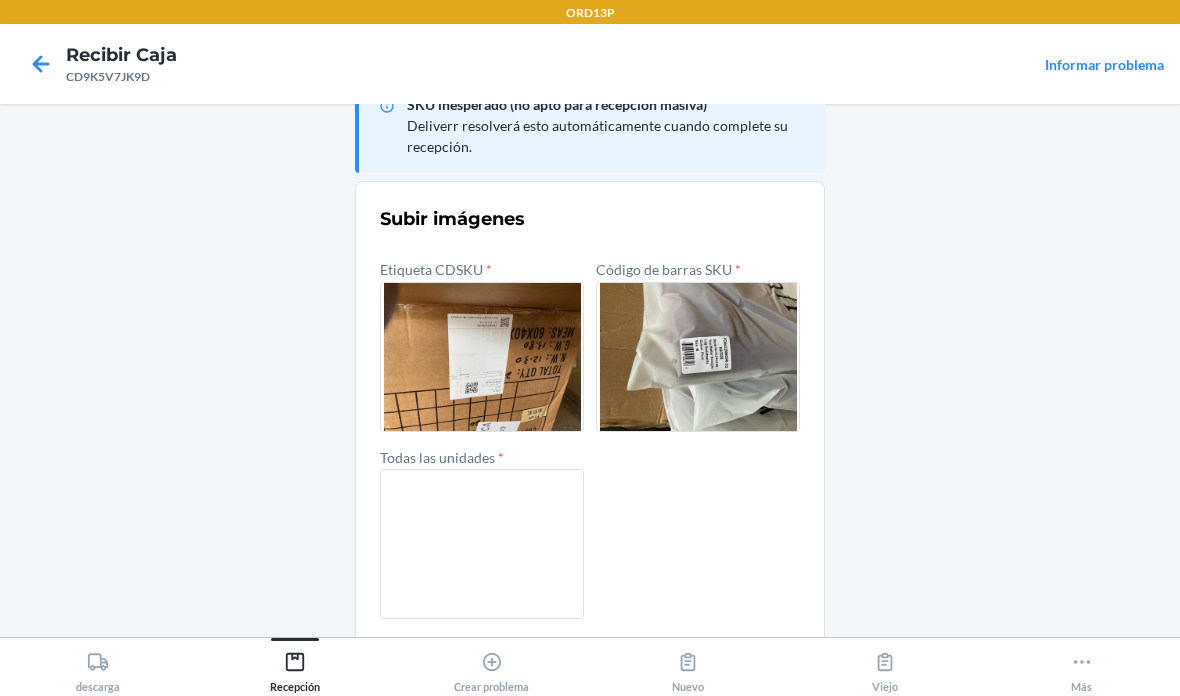 scroll, scrollTop: 48, scrollLeft: 0, axis: vertical 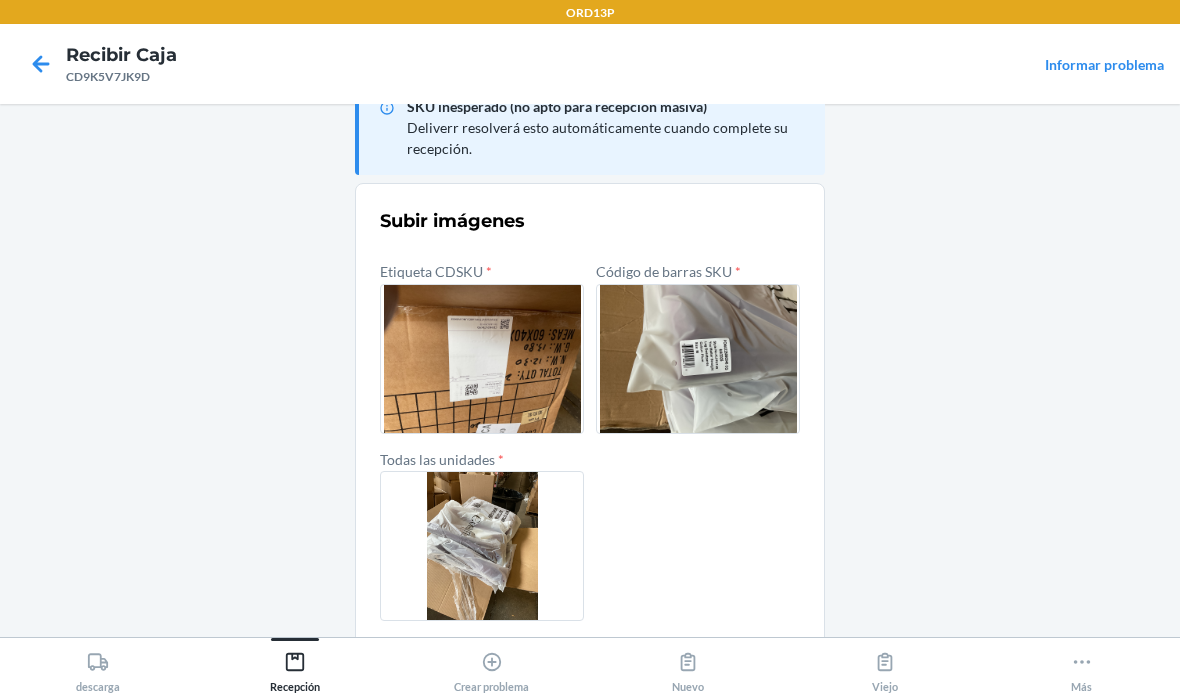click on "confirmar" at bounding box center (590, 669) 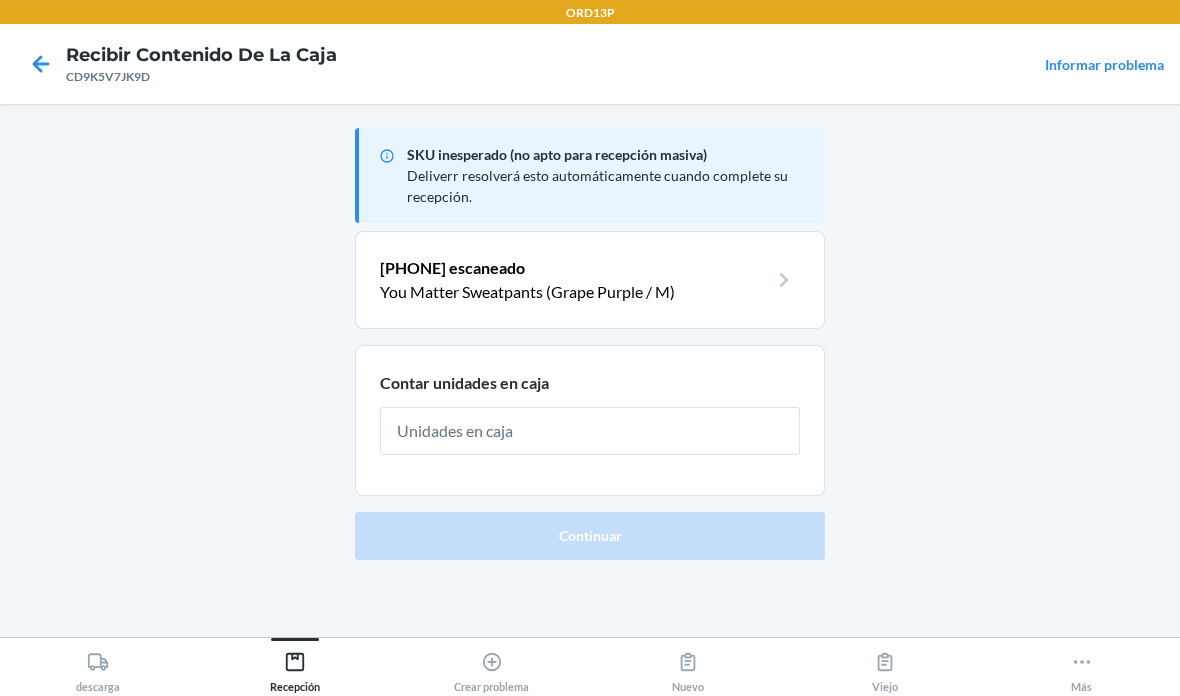 scroll, scrollTop: 0, scrollLeft: 0, axis: both 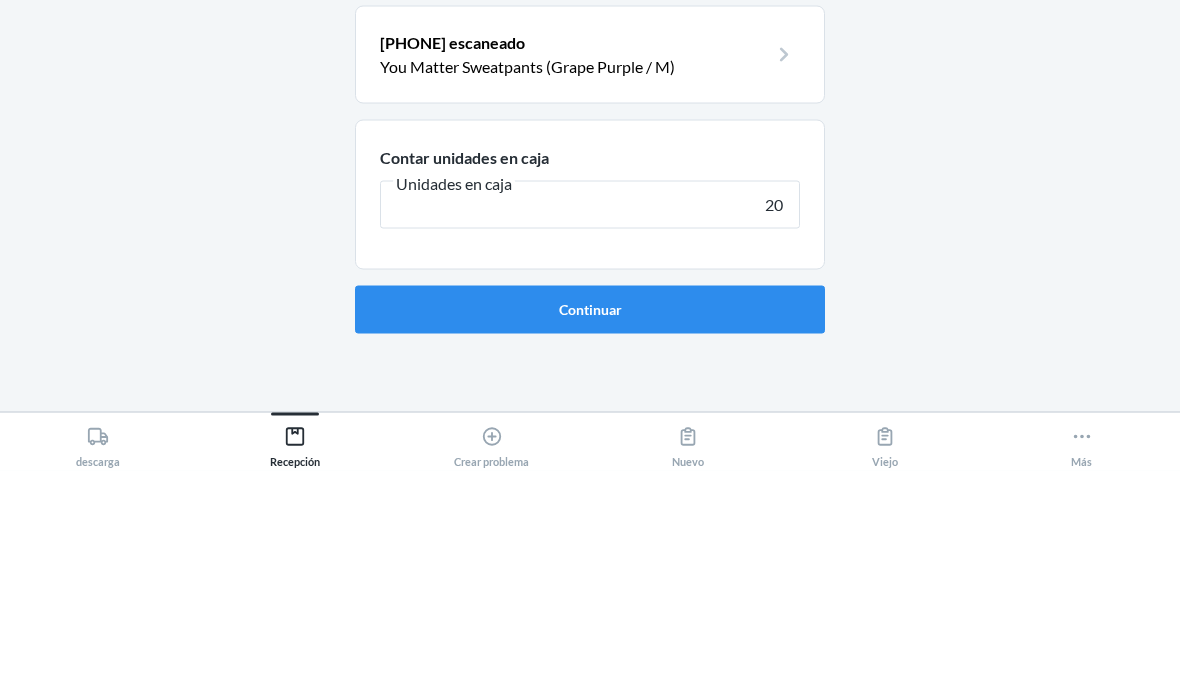 type on "20" 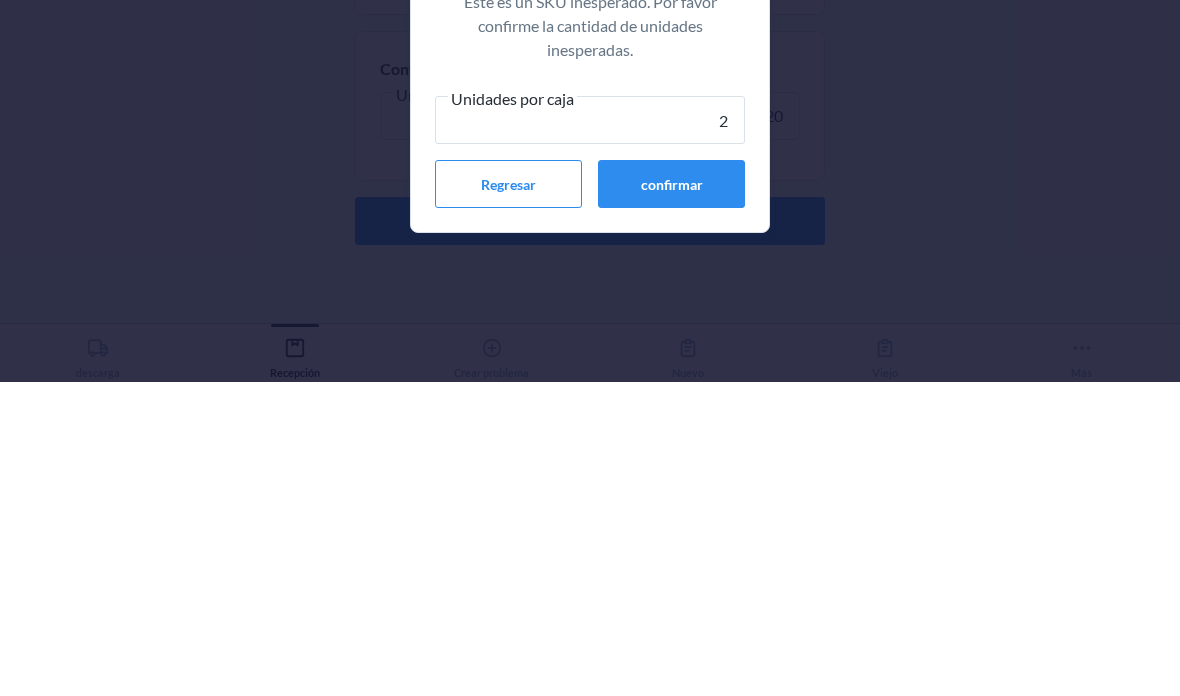 type on "20" 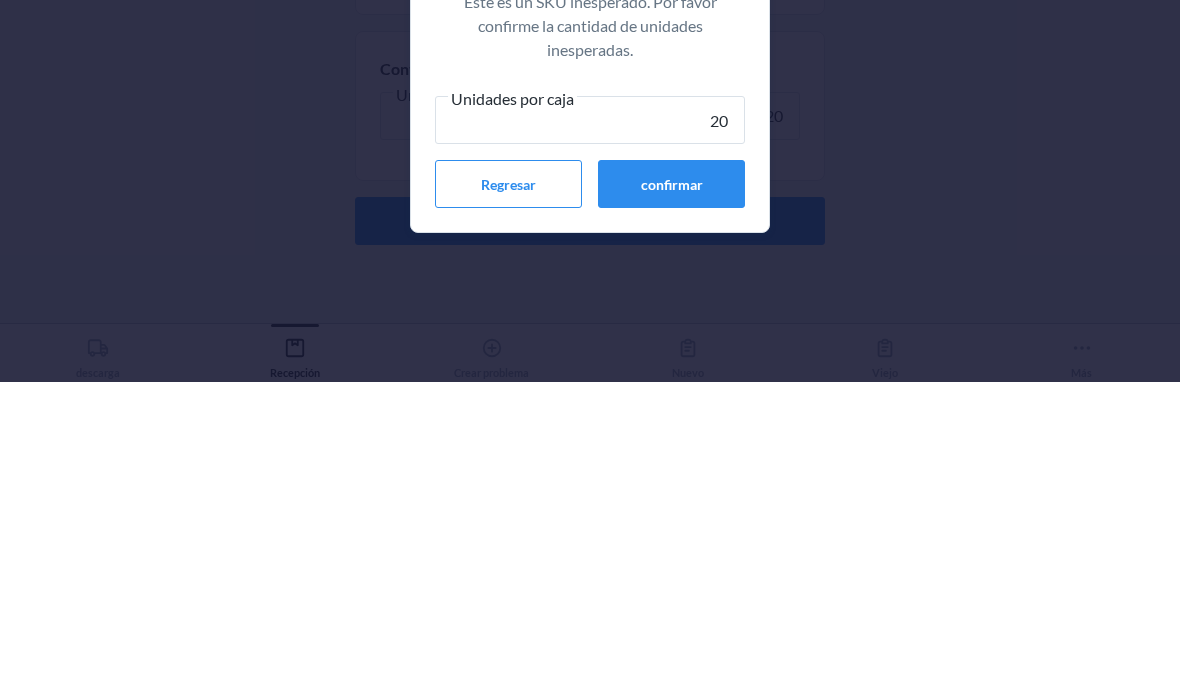 click on "confirmar" at bounding box center [671, 498] 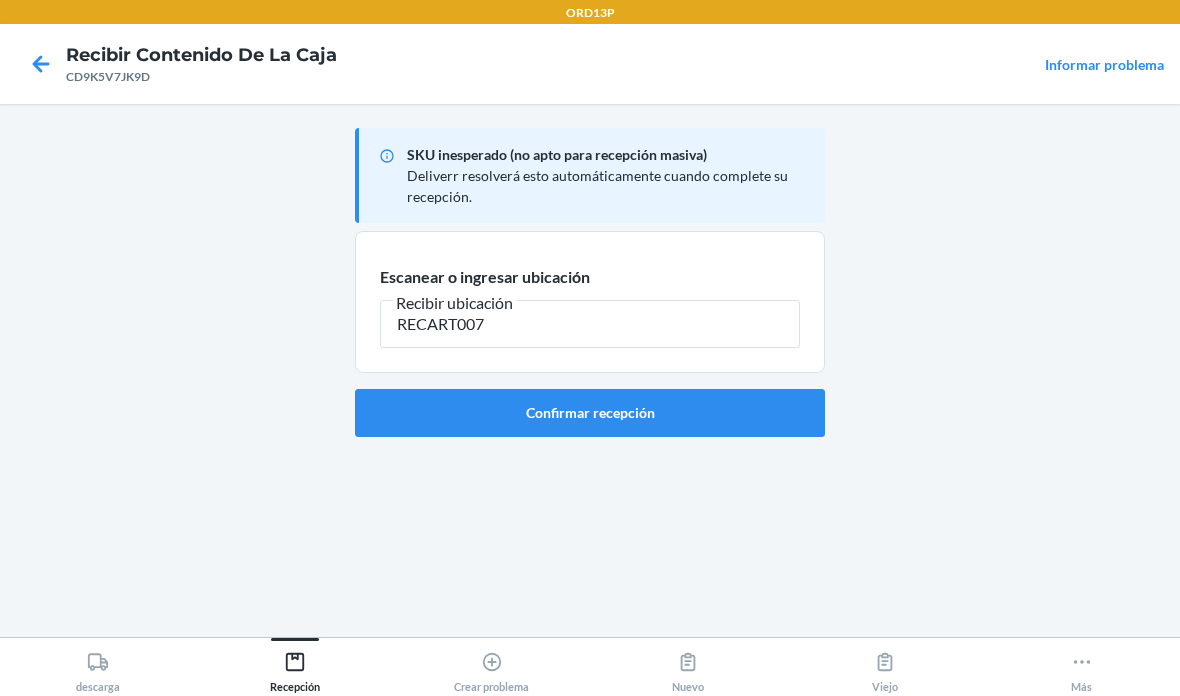type on "RECART007" 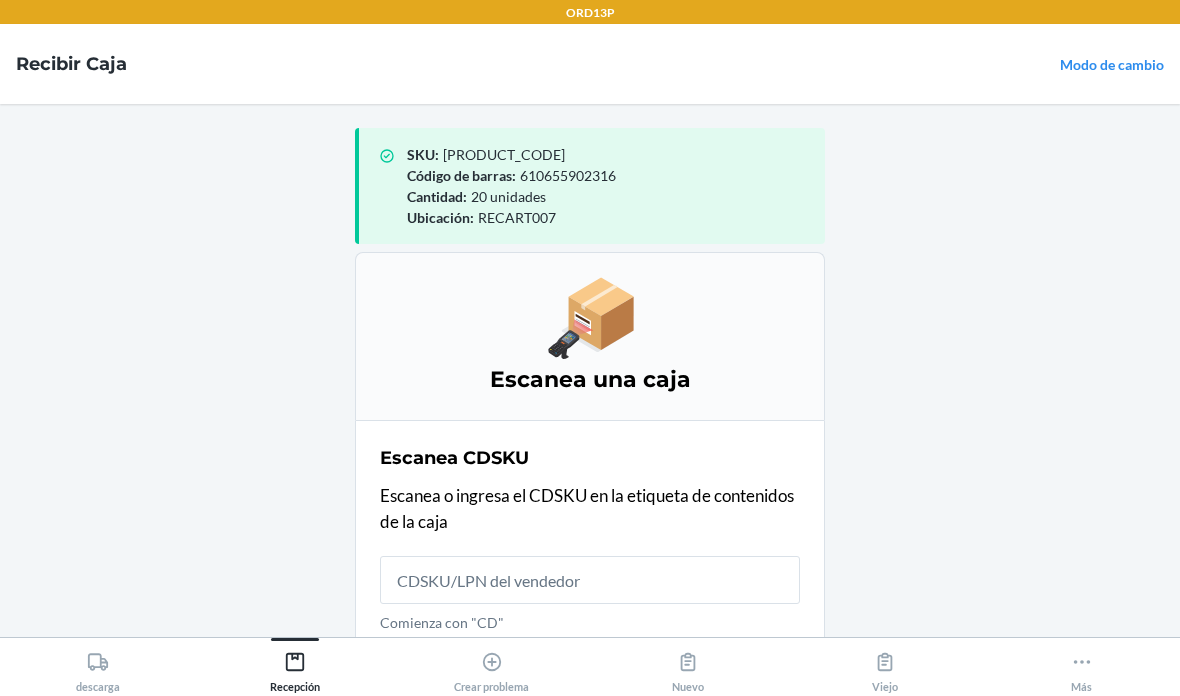 click on "Comienza con "CD"" at bounding box center [590, 580] 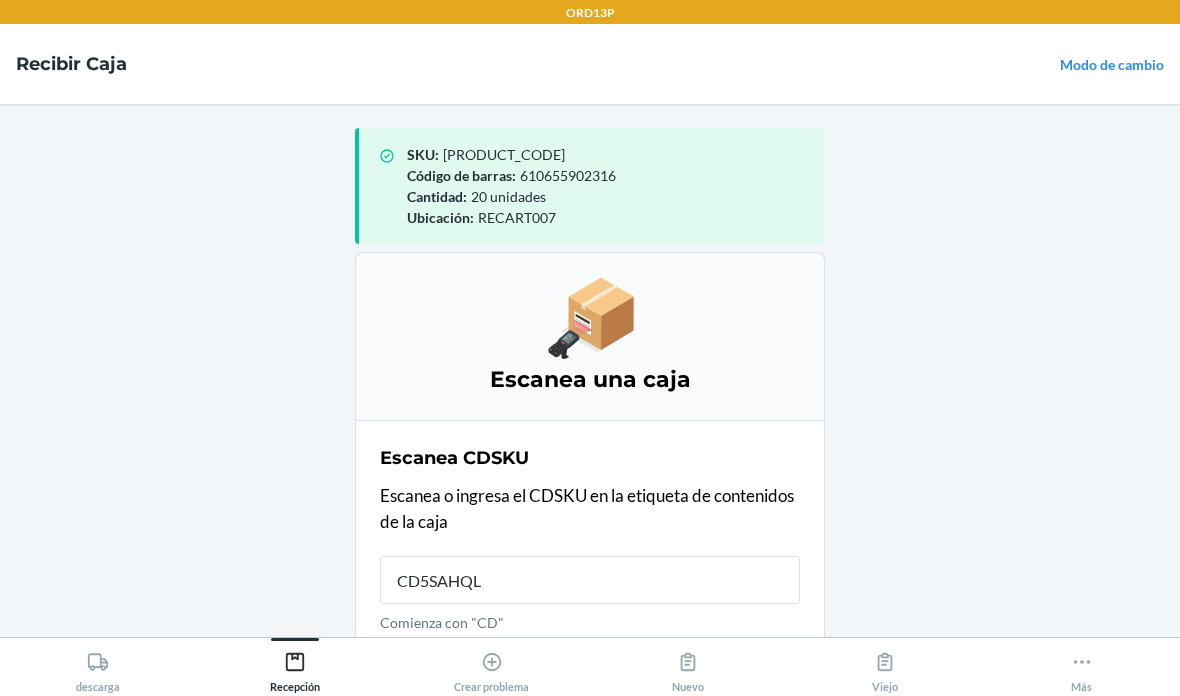 type on "CD5SAHQLQ" 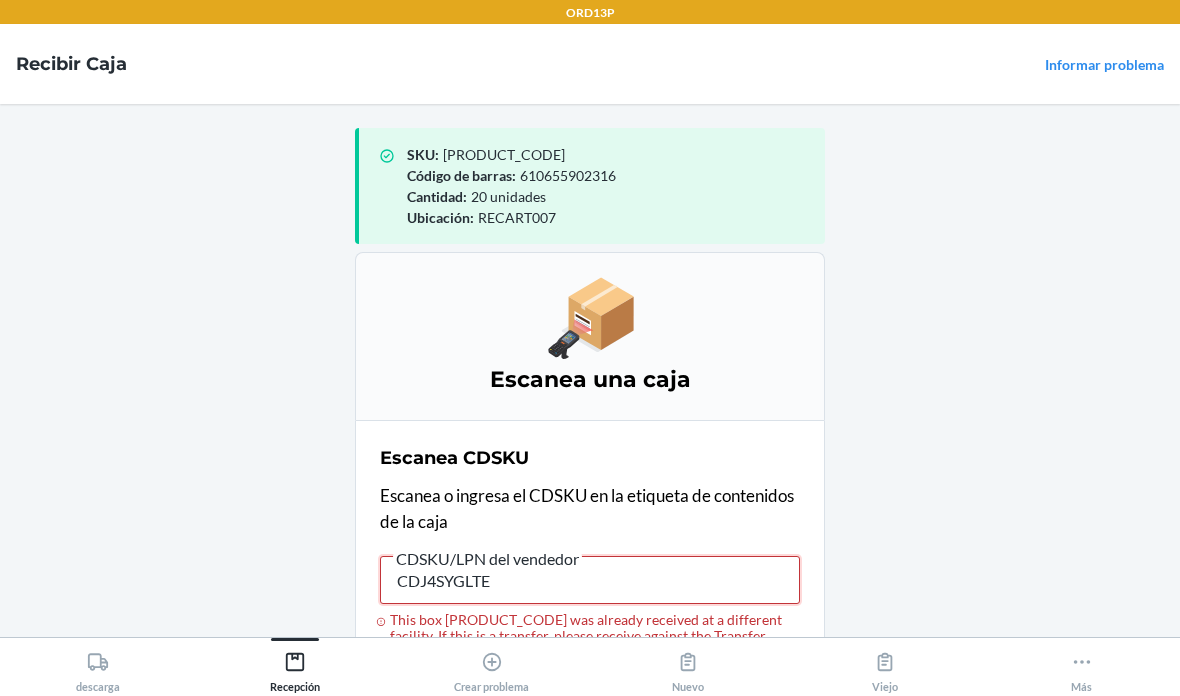 type on "CDJ4SYGLTEA" 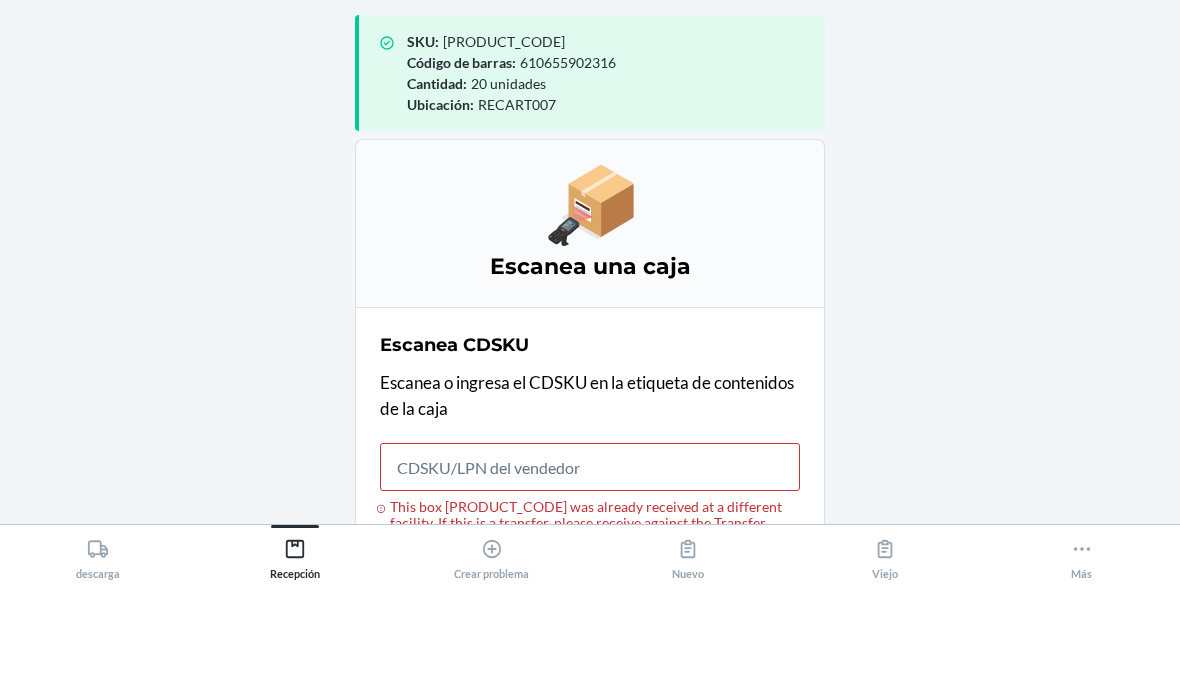 click on "Crear problema" at bounding box center (491, 668) 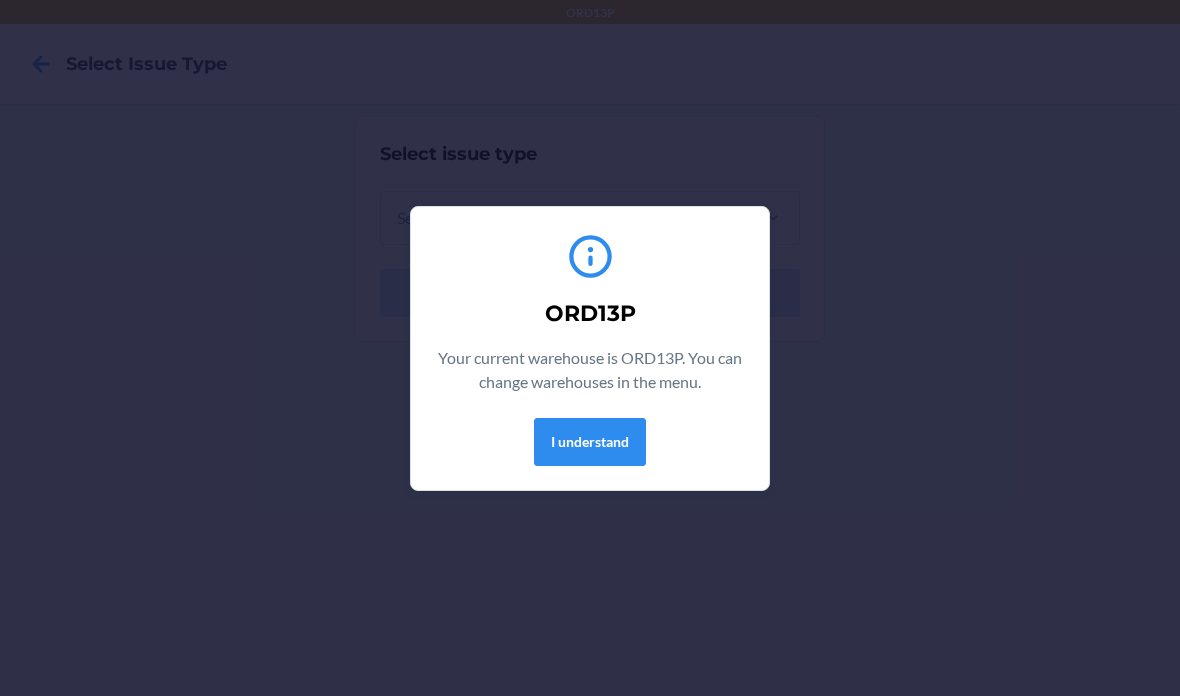 scroll, scrollTop: 0, scrollLeft: 0, axis: both 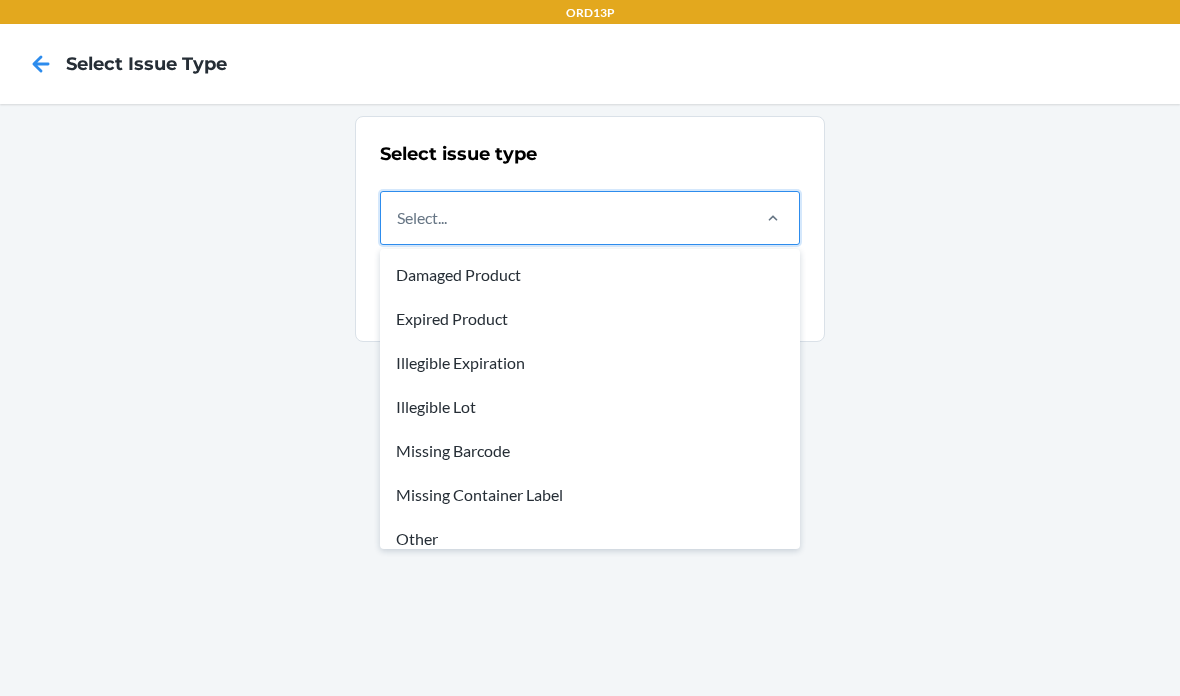 click on "Missing Container Label" at bounding box center [590, 495] 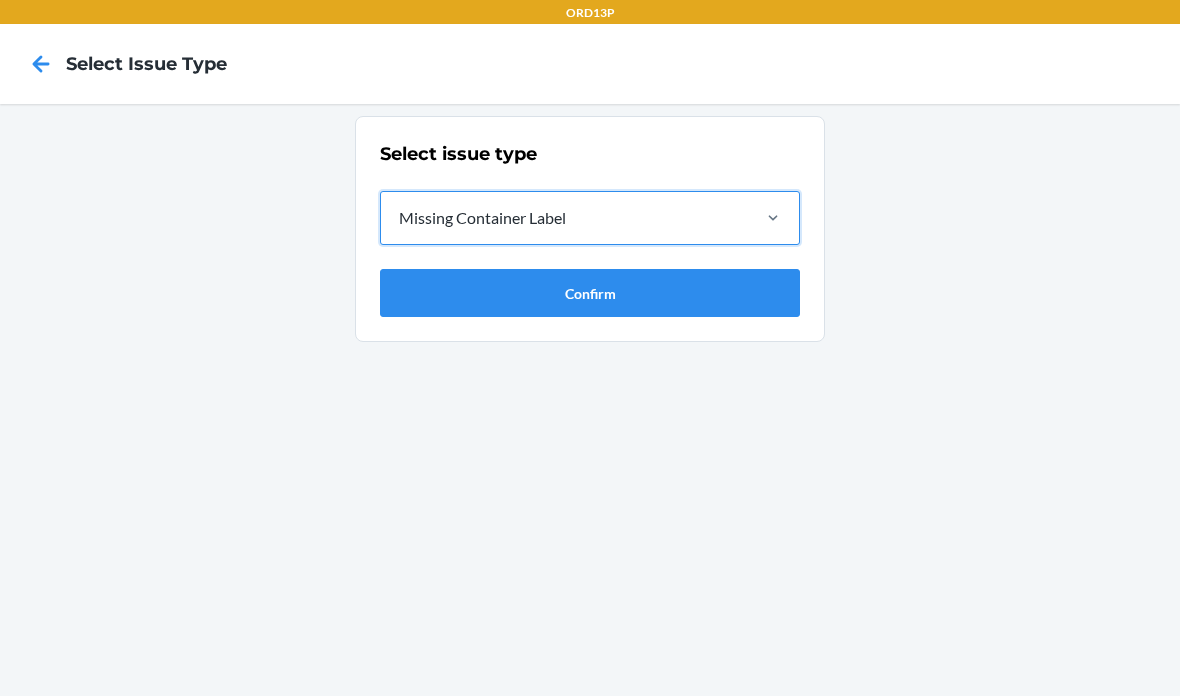 click on "Confirm" at bounding box center (590, 293) 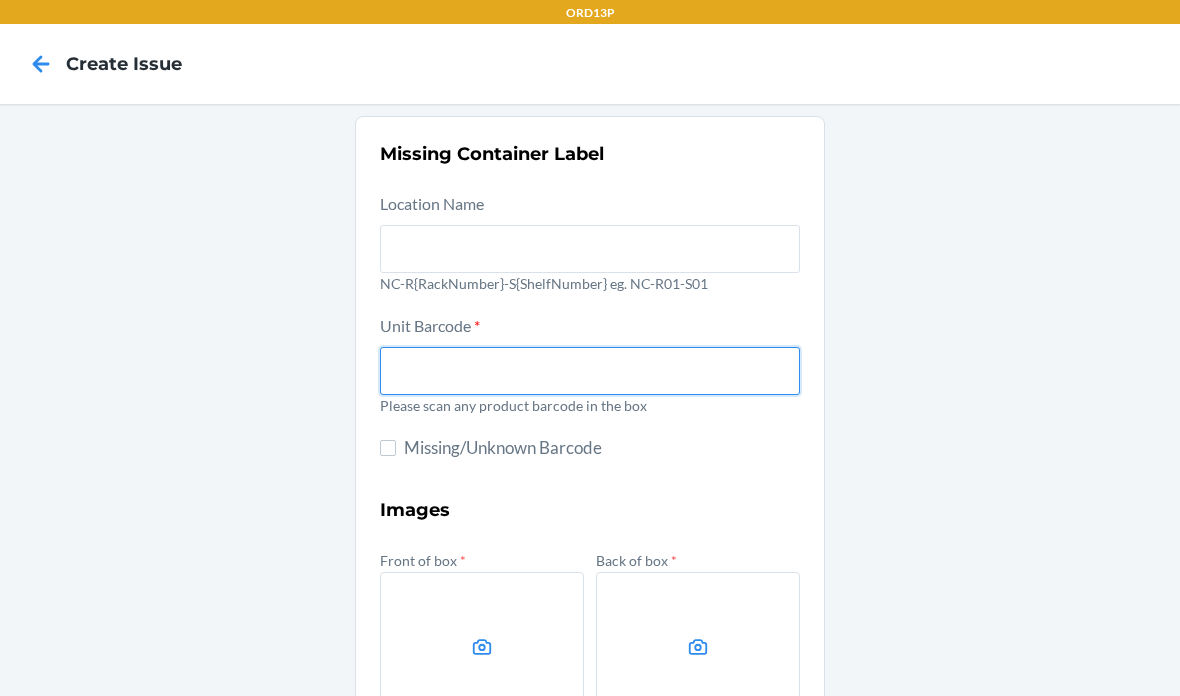 click at bounding box center (590, 371) 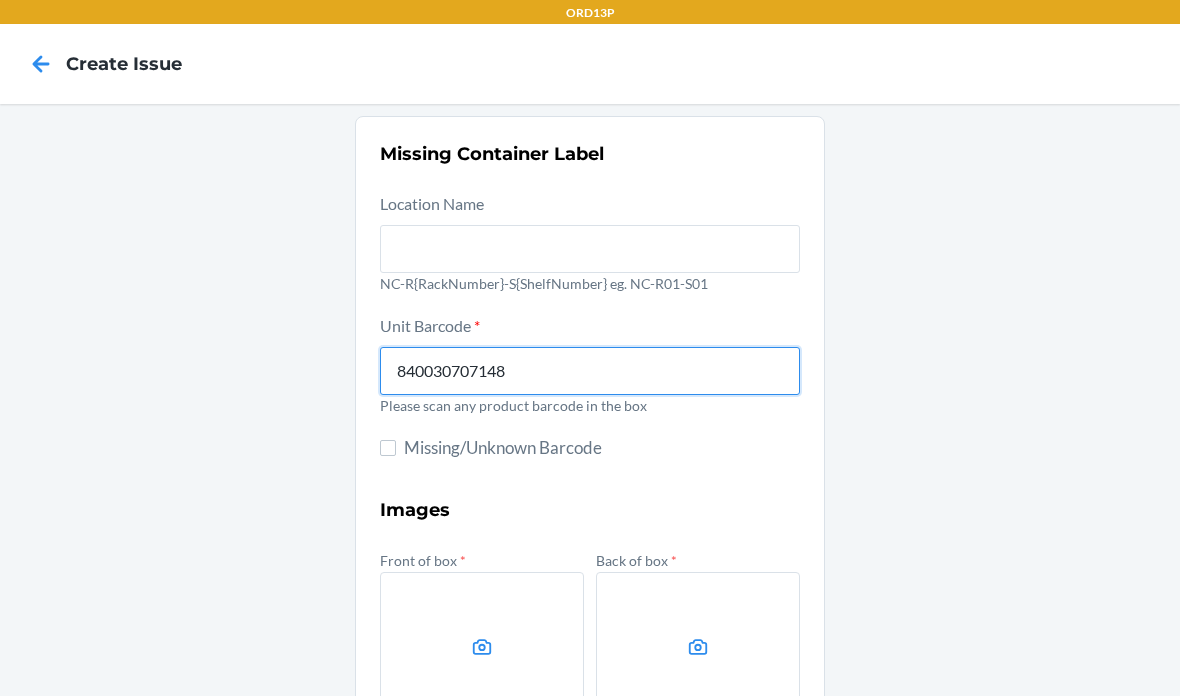 type on "840030707148" 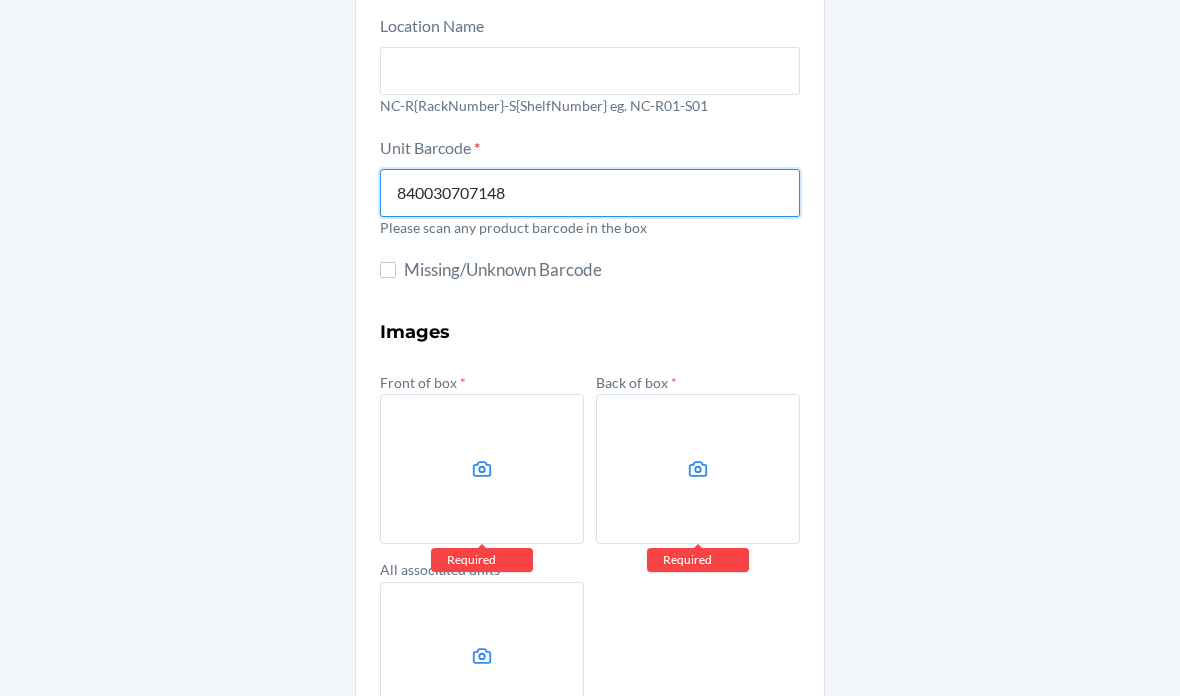 scroll, scrollTop: 209, scrollLeft: 0, axis: vertical 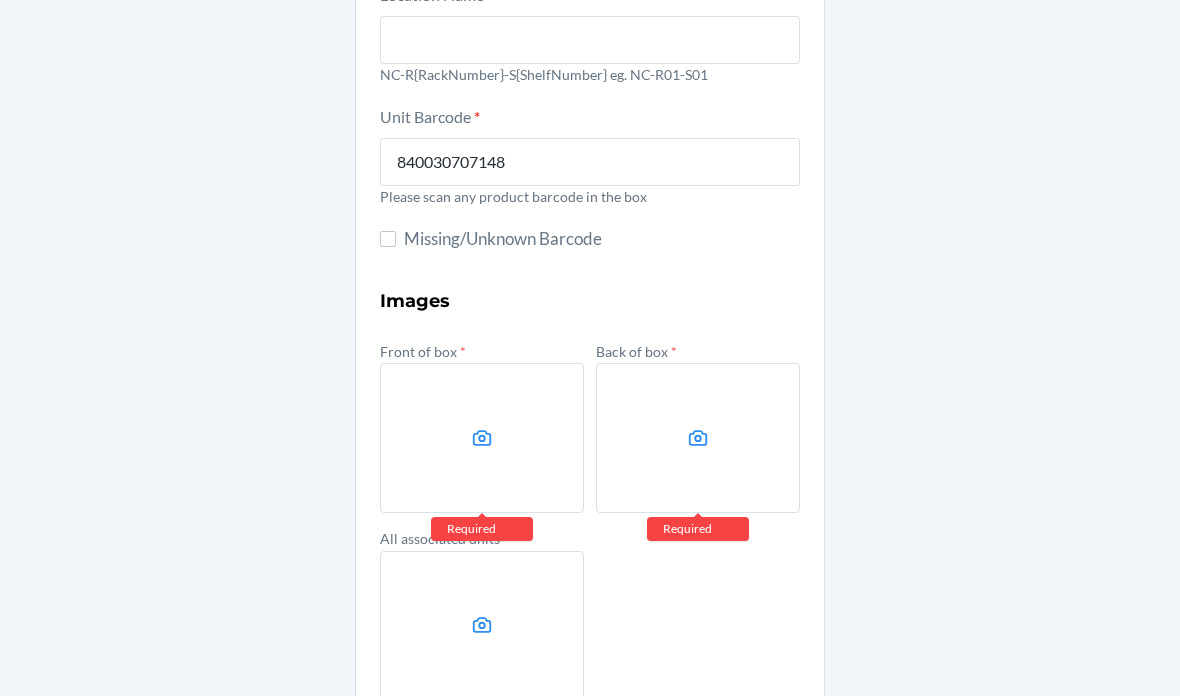 click 